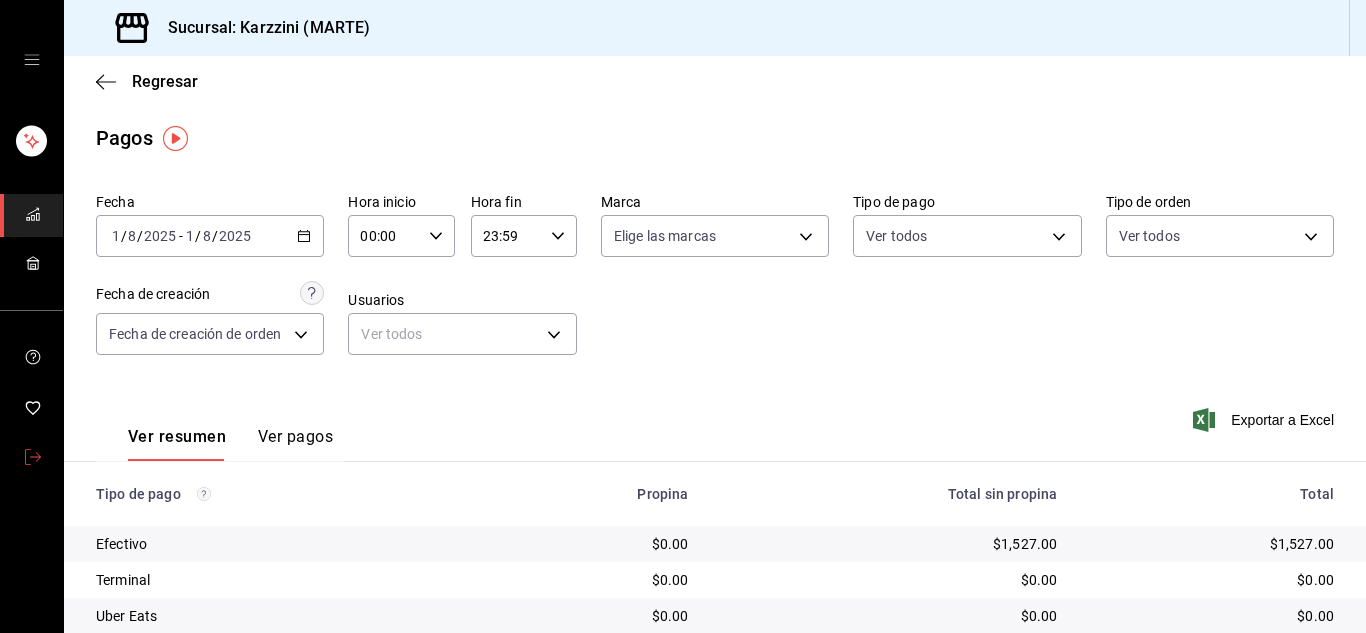 scroll, scrollTop: 0, scrollLeft: 0, axis: both 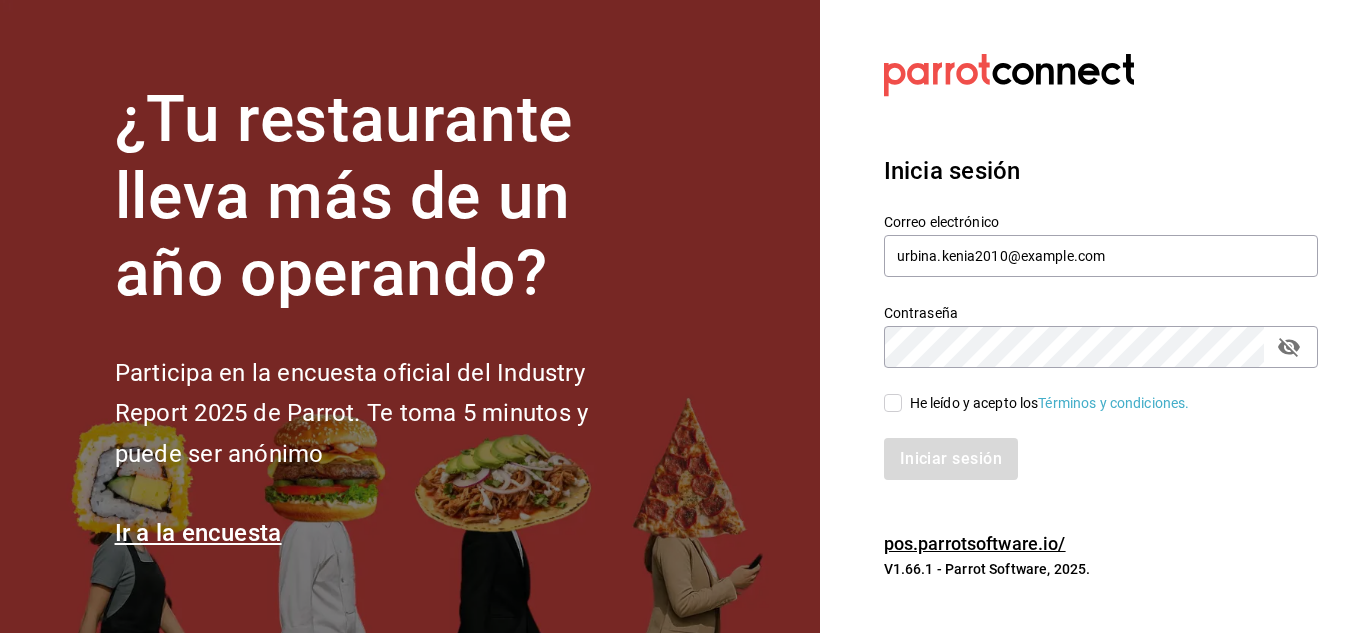 click on "He leído y acepto los  Términos y condiciones." at bounding box center (893, 403) 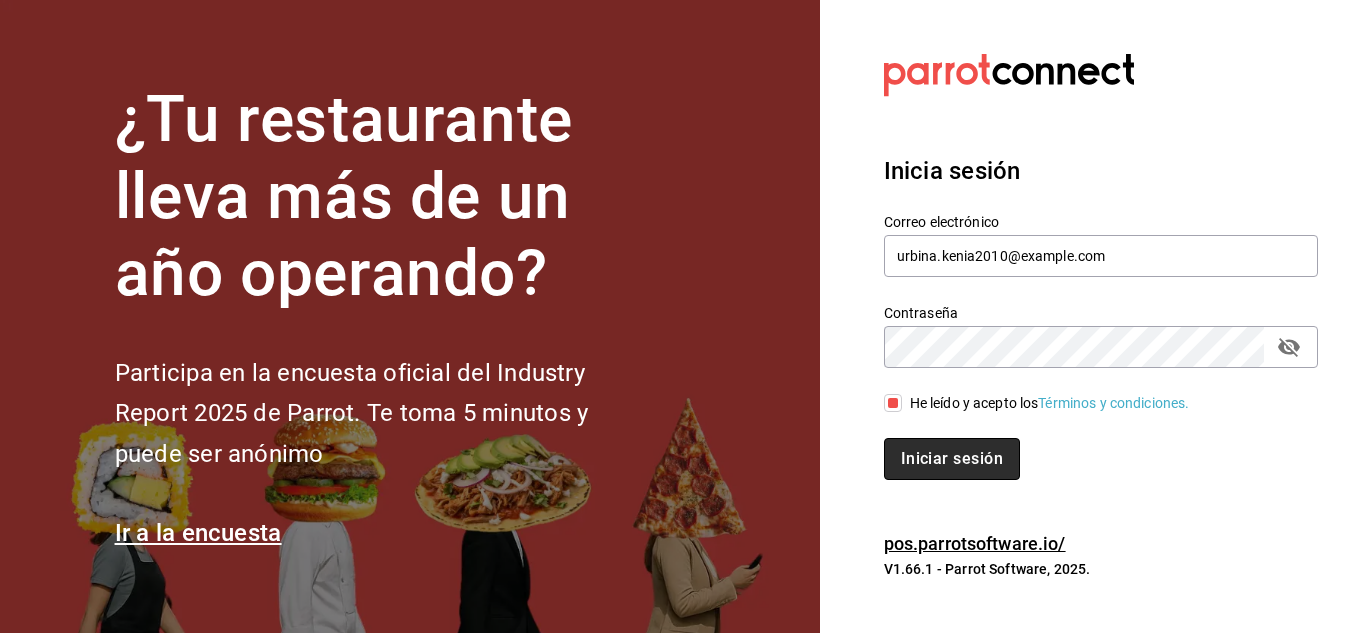 click on "Iniciar sesión" at bounding box center [952, 459] 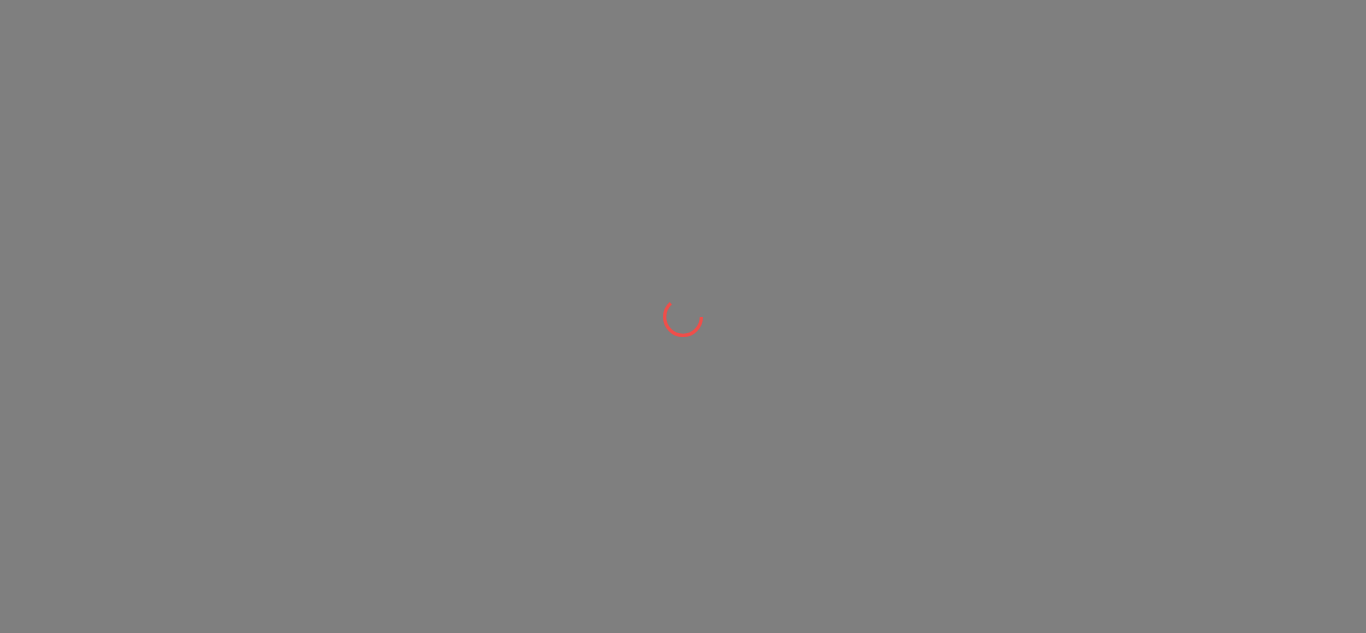 scroll, scrollTop: 0, scrollLeft: 0, axis: both 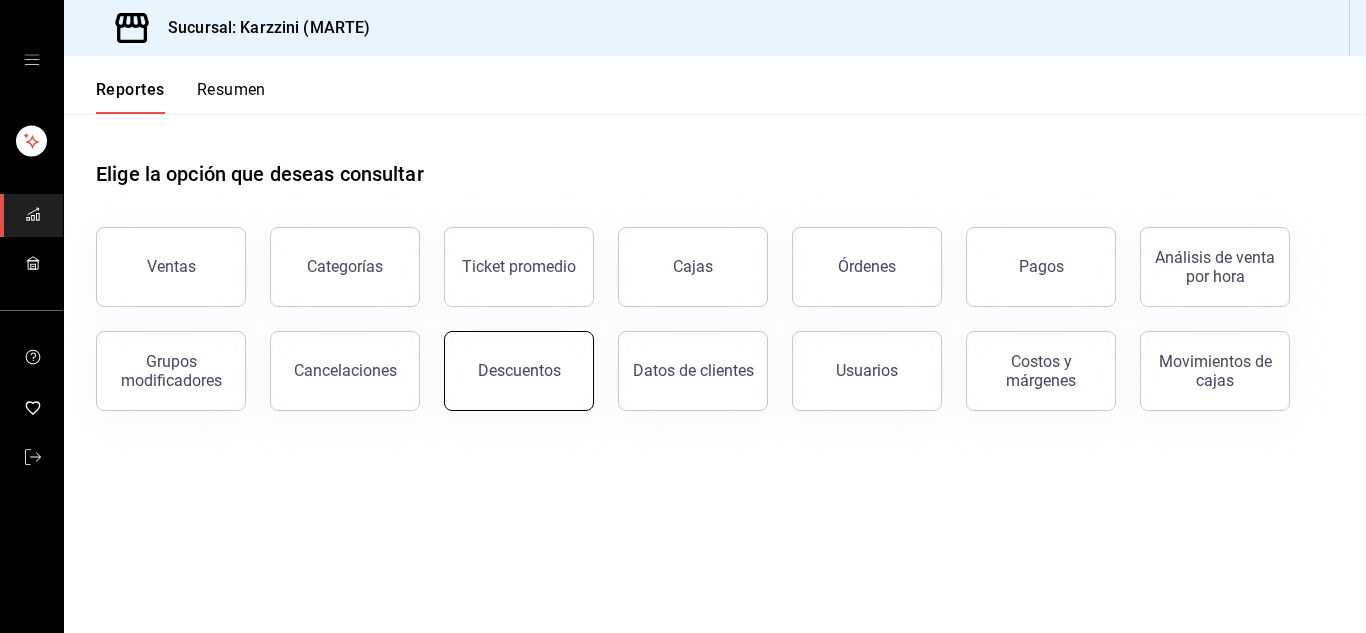 click on "Descuentos" at bounding box center [519, 371] 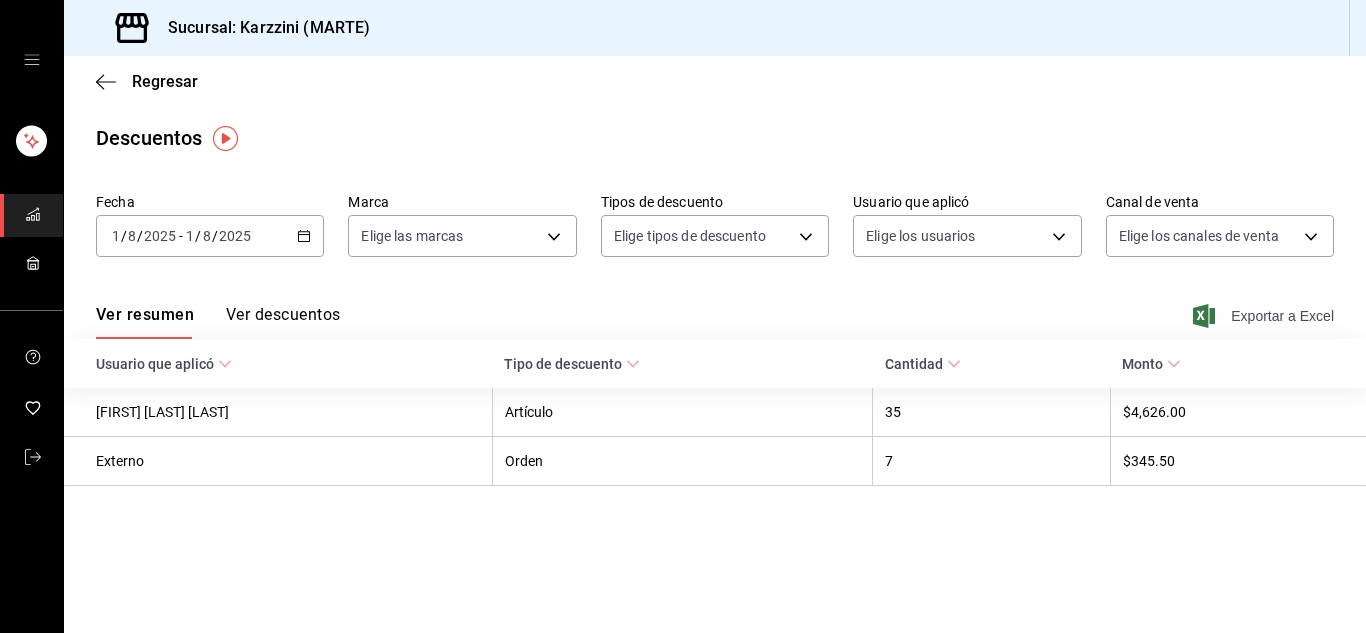 click on "Exportar a Excel" at bounding box center (1265, 316) 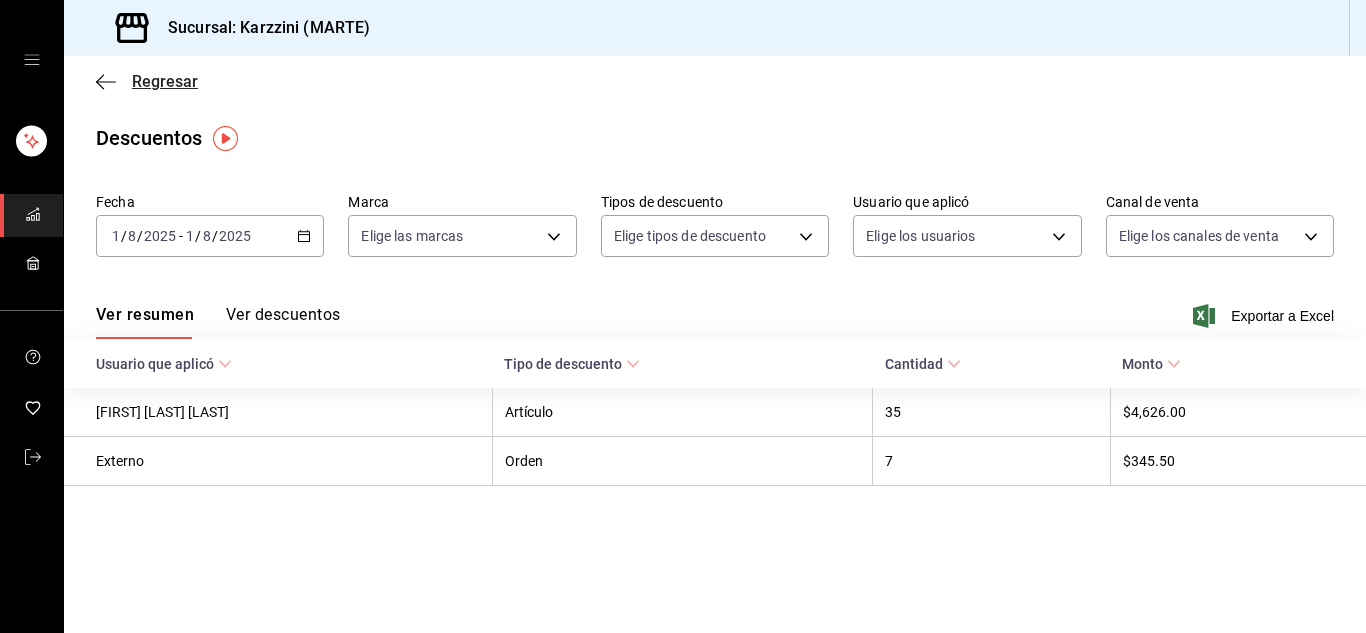 click 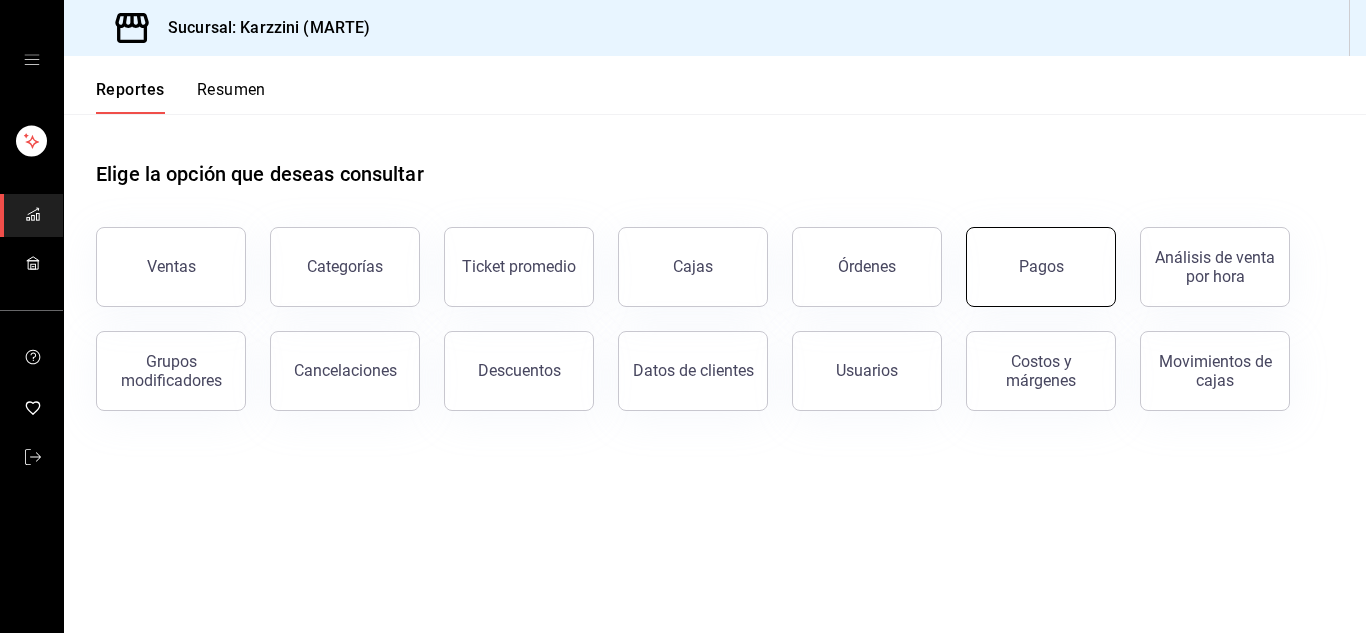click on "Pagos" at bounding box center [1041, 267] 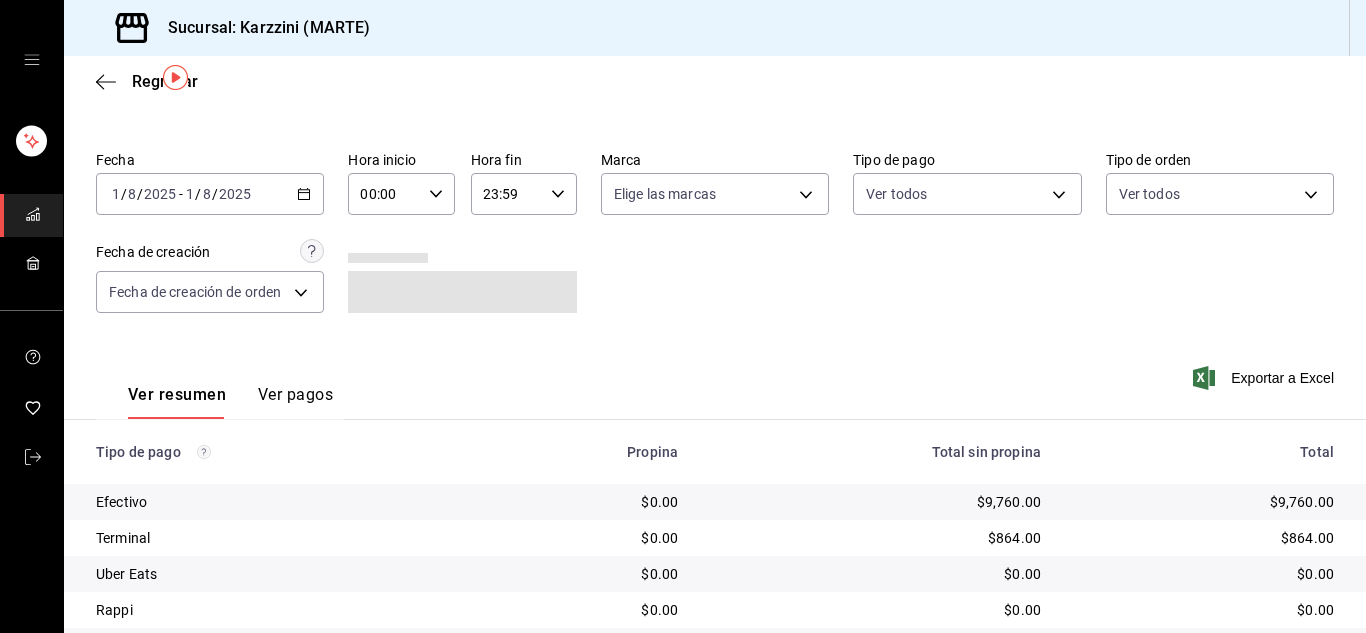 scroll, scrollTop: 142, scrollLeft: 0, axis: vertical 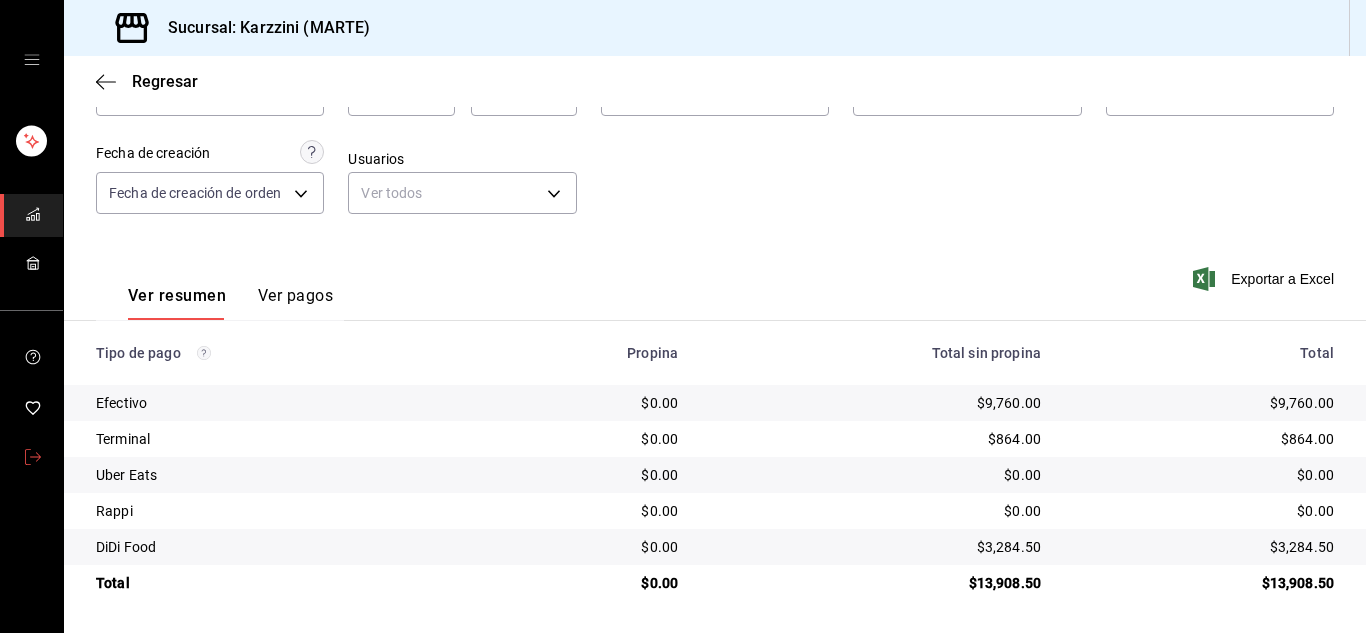 click 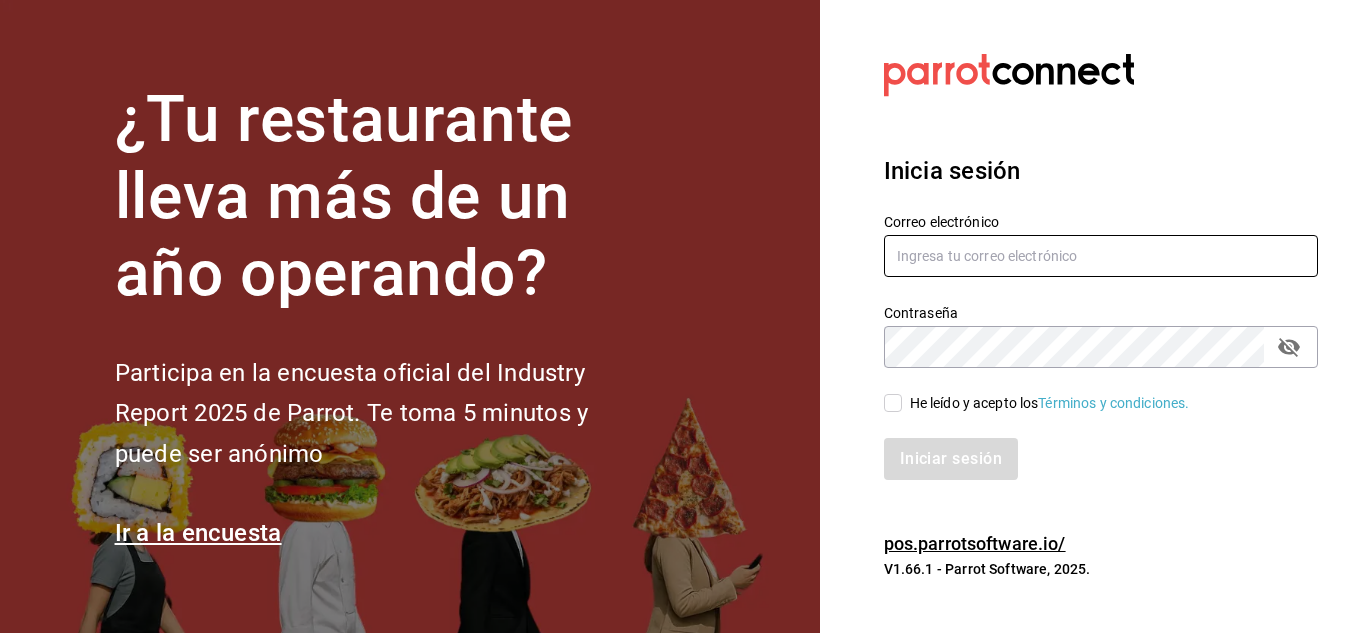type on "[EMAIL]" 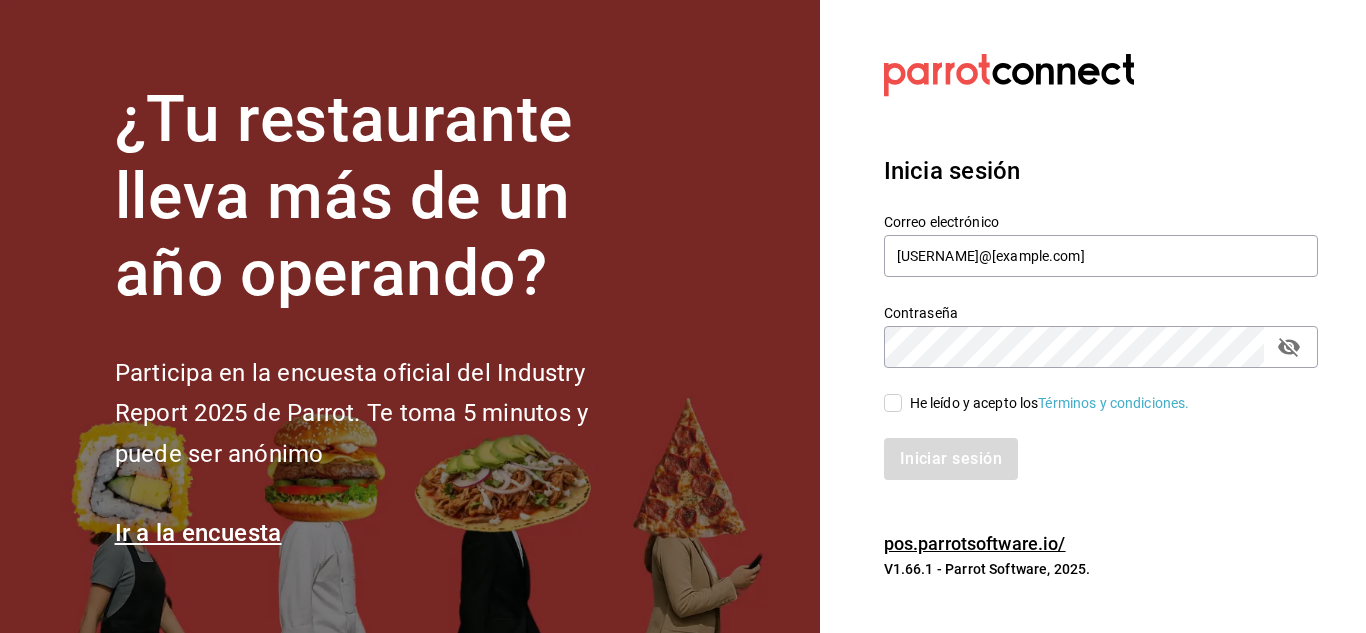 click on "He leído y acepto los  Términos y condiciones." at bounding box center (893, 403) 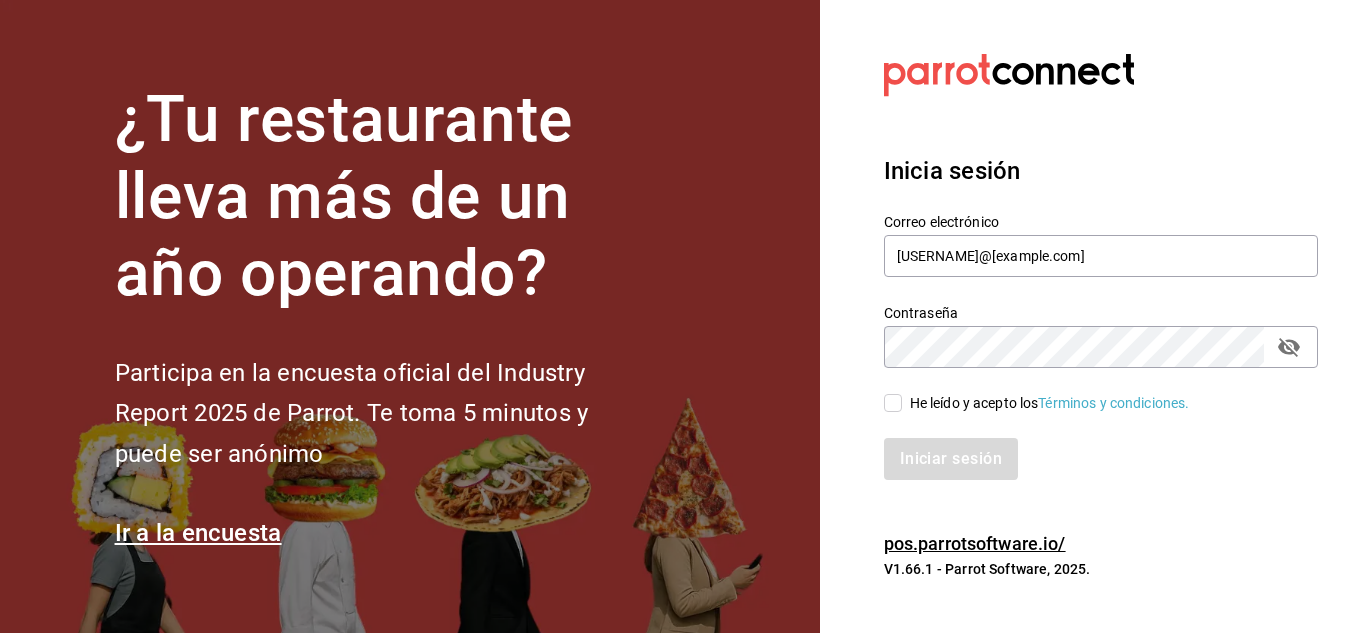 checkbox on "true" 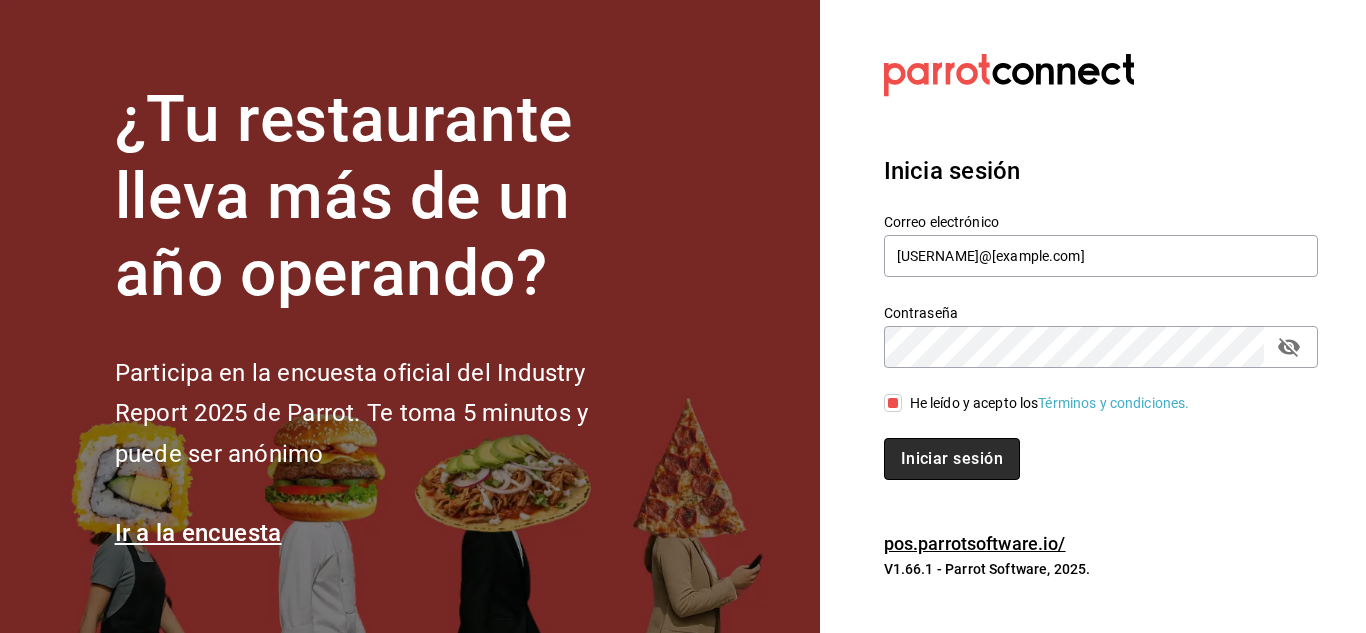 click on "Iniciar sesión" at bounding box center [952, 459] 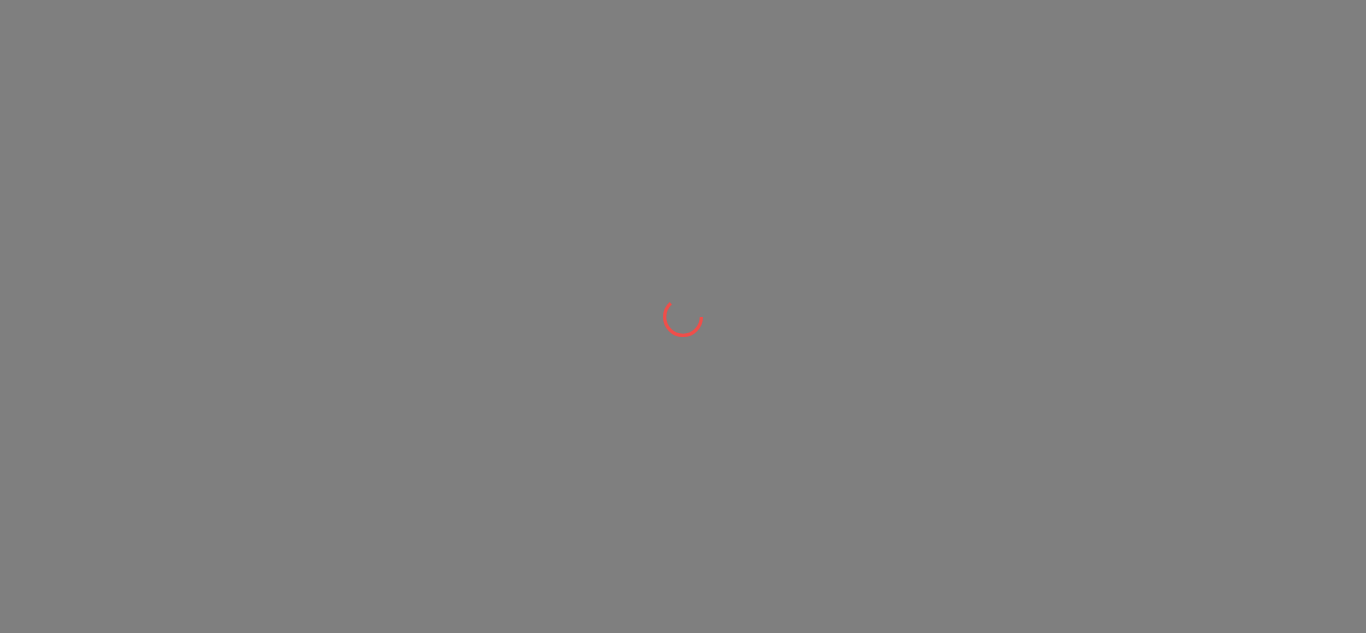 scroll, scrollTop: 0, scrollLeft: 0, axis: both 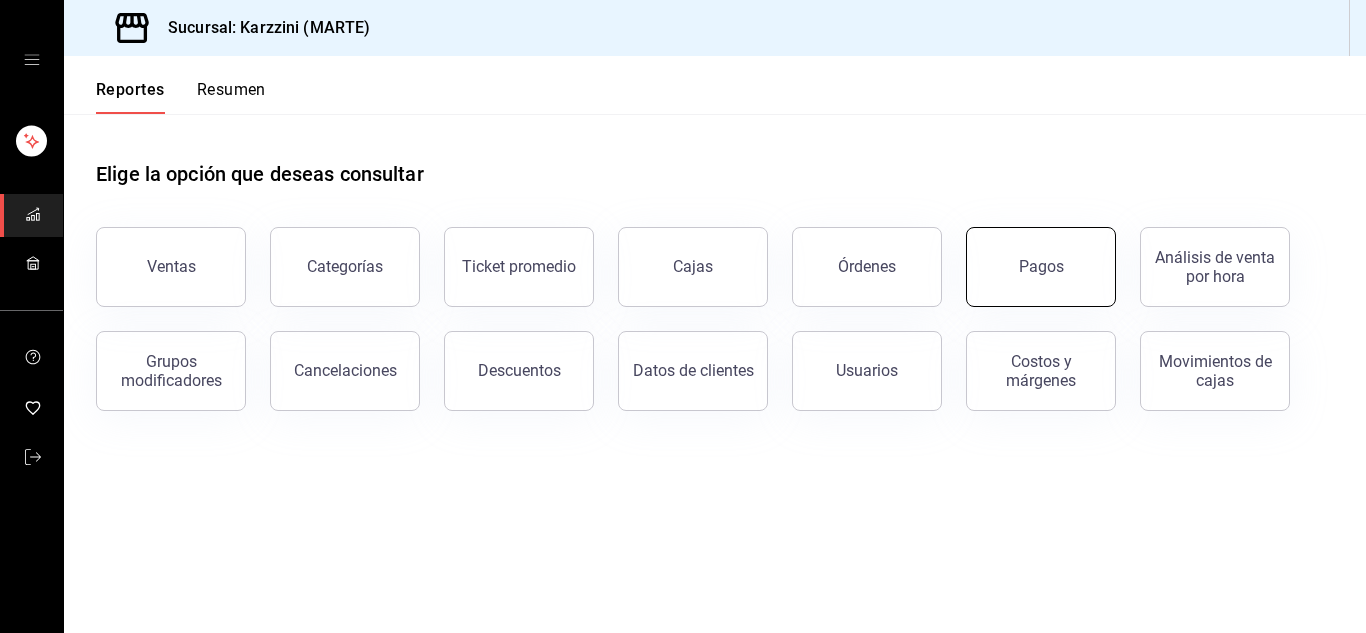 click on "Pagos" at bounding box center [1041, 267] 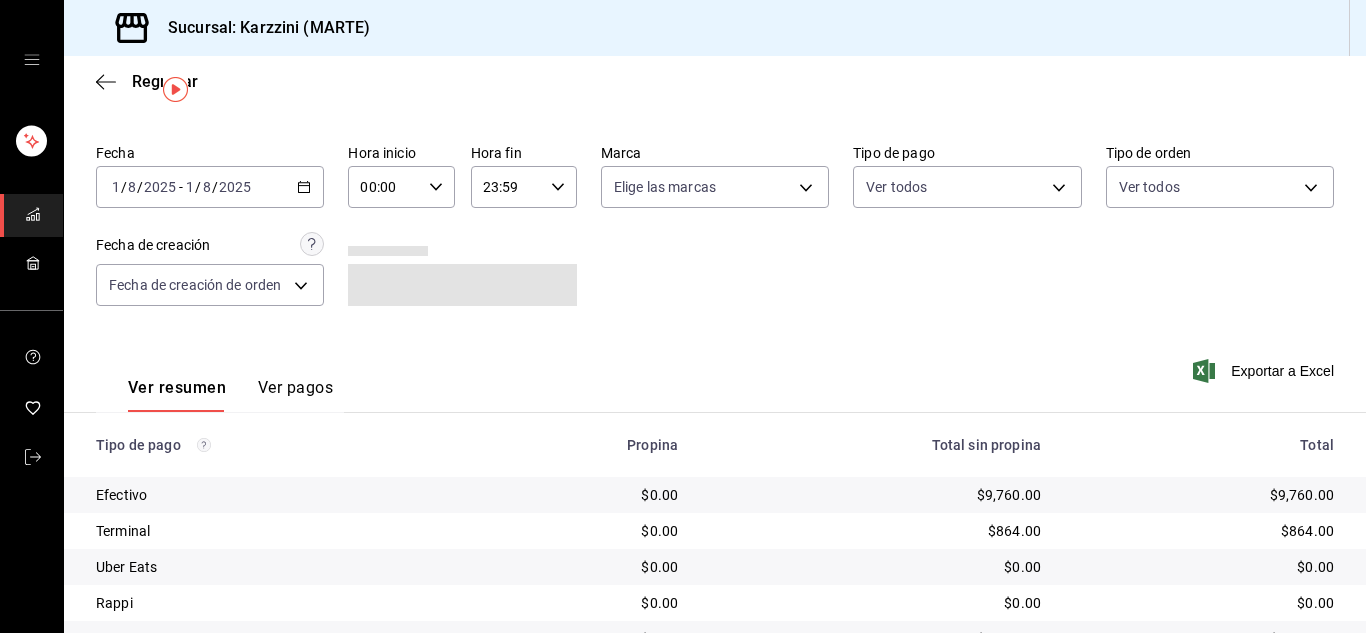 scroll, scrollTop: 68, scrollLeft: 0, axis: vertical 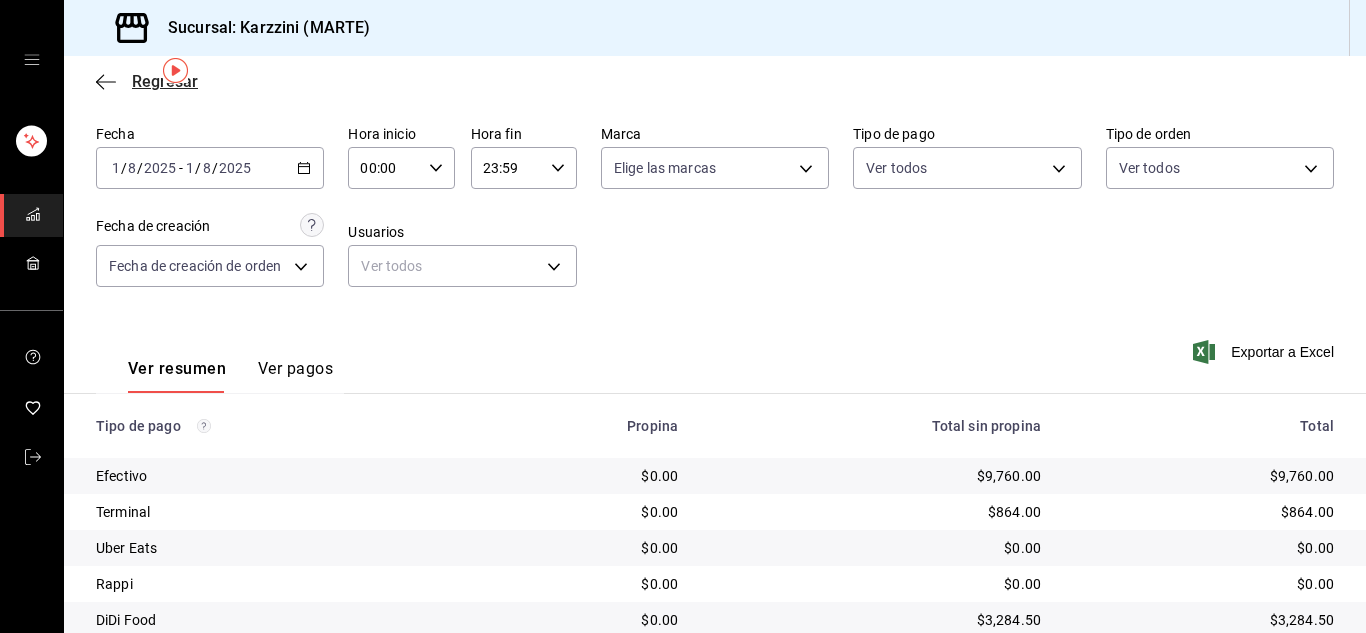 click 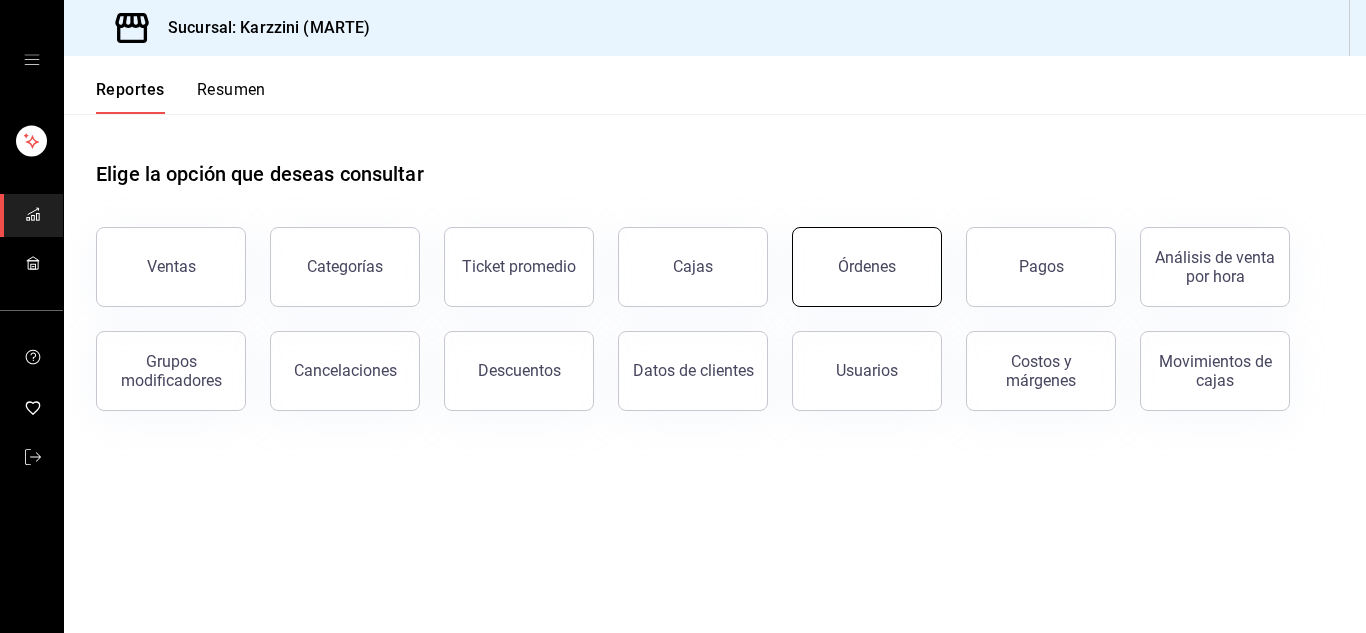 click on "Órdenes" at bounding box center (867, 266) 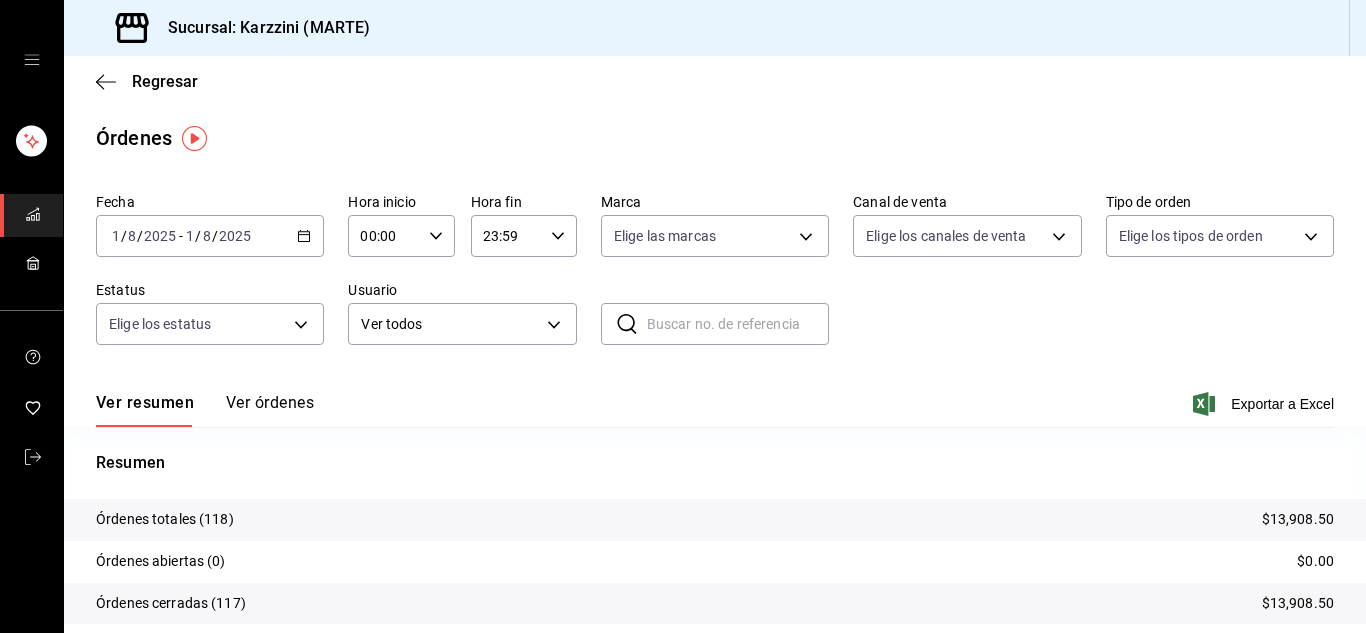click on "Fecha 2025-08-01 1 / 8 / 2025 - 2025-08-01 1 / 8 / 2025 Hora inicio 00:00 Hora inicio Hora fin 23:59 Hora fin Marca Elige las marcas Canal de venta Elige los canales de venta Tipo de orden Elige los tipos de orden Estatus Elige los estatus Usuario Ver todos ALL ​ ​" at bounding box center [715, 277] 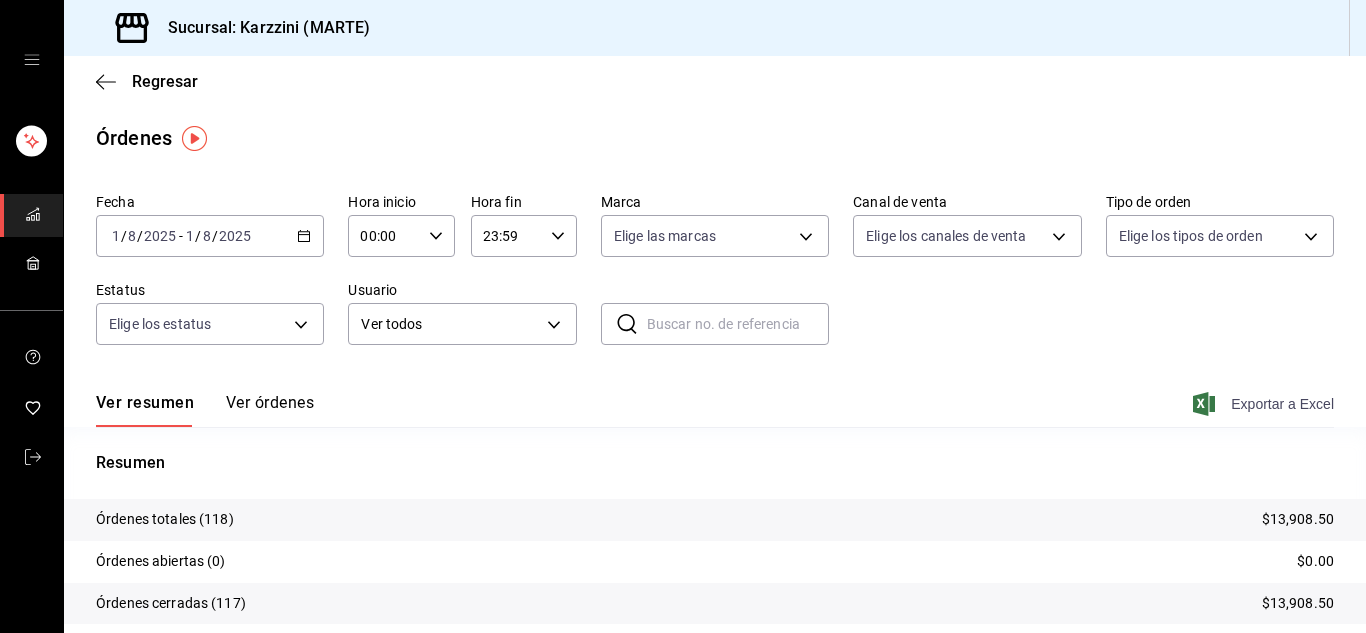 click on "Exportar a Excel" at bounding box center [1265, 404] 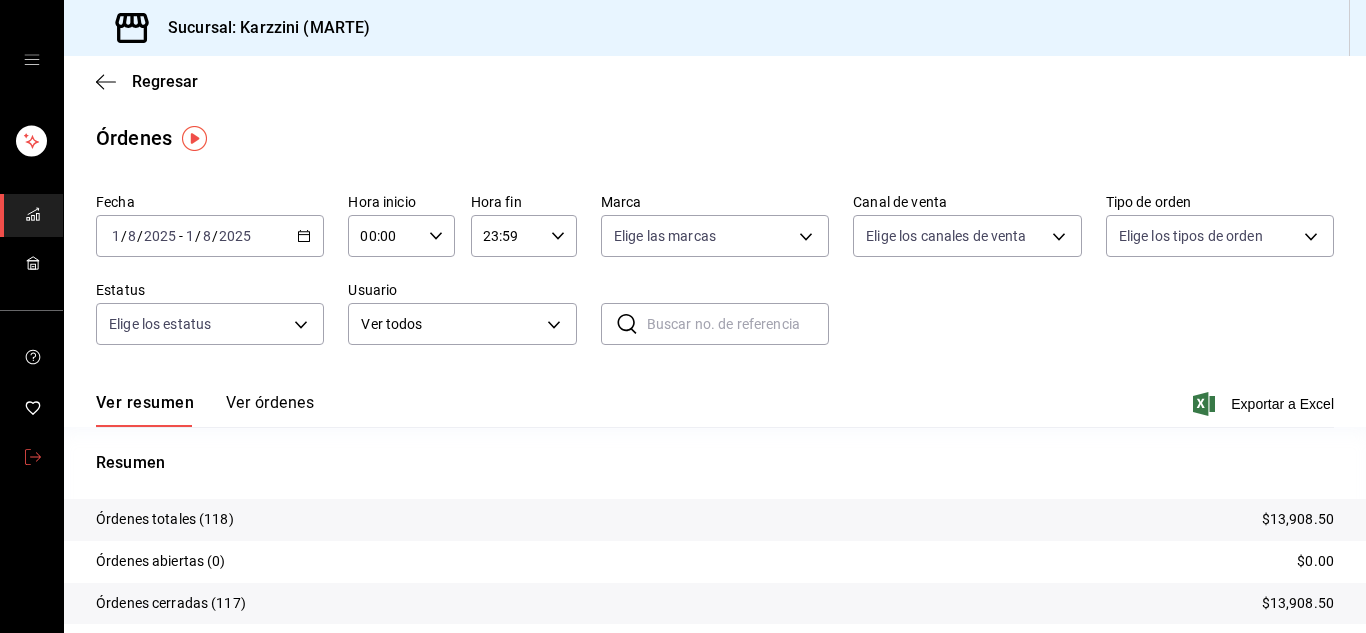 click 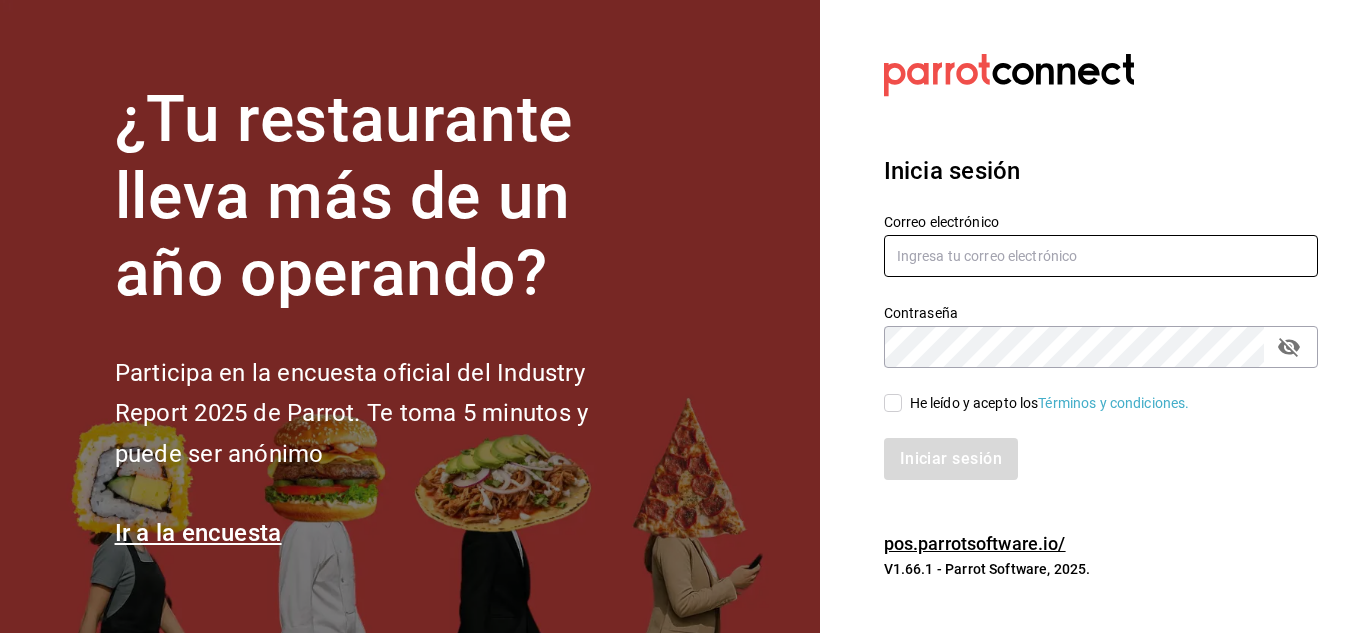 type on "[EMAIL]" 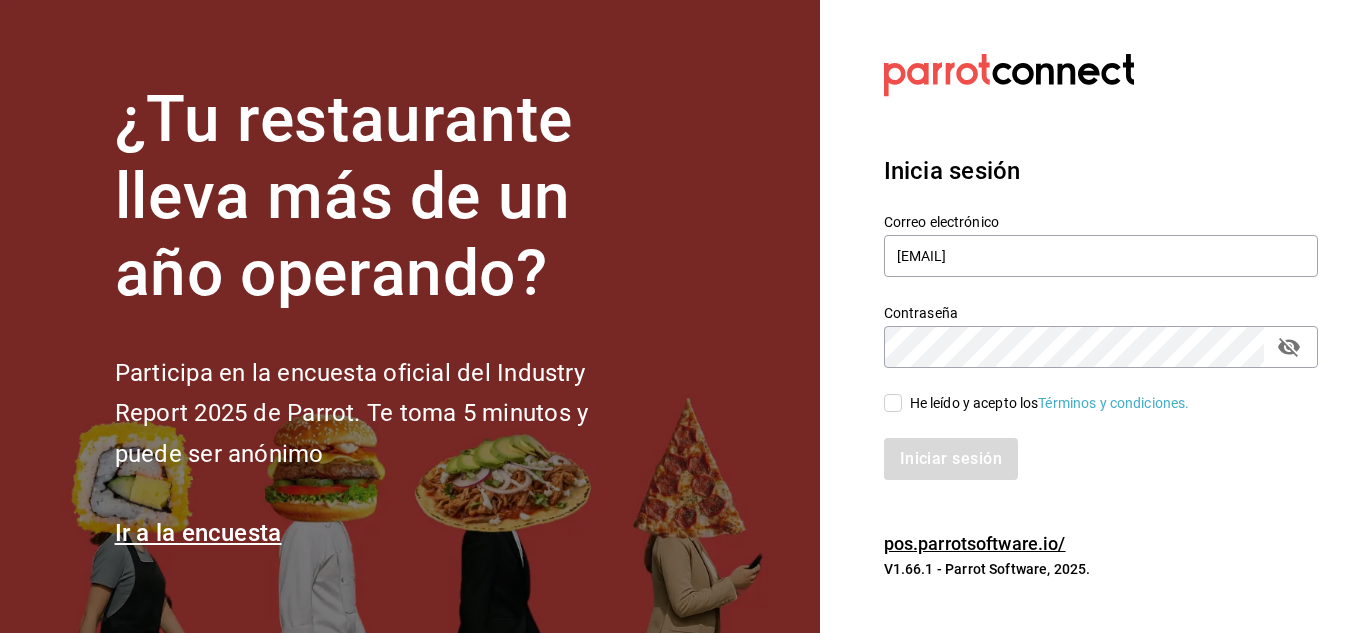 click on "He leído y acepto los  Términos y condiciones." at bounding box center [893, 403] 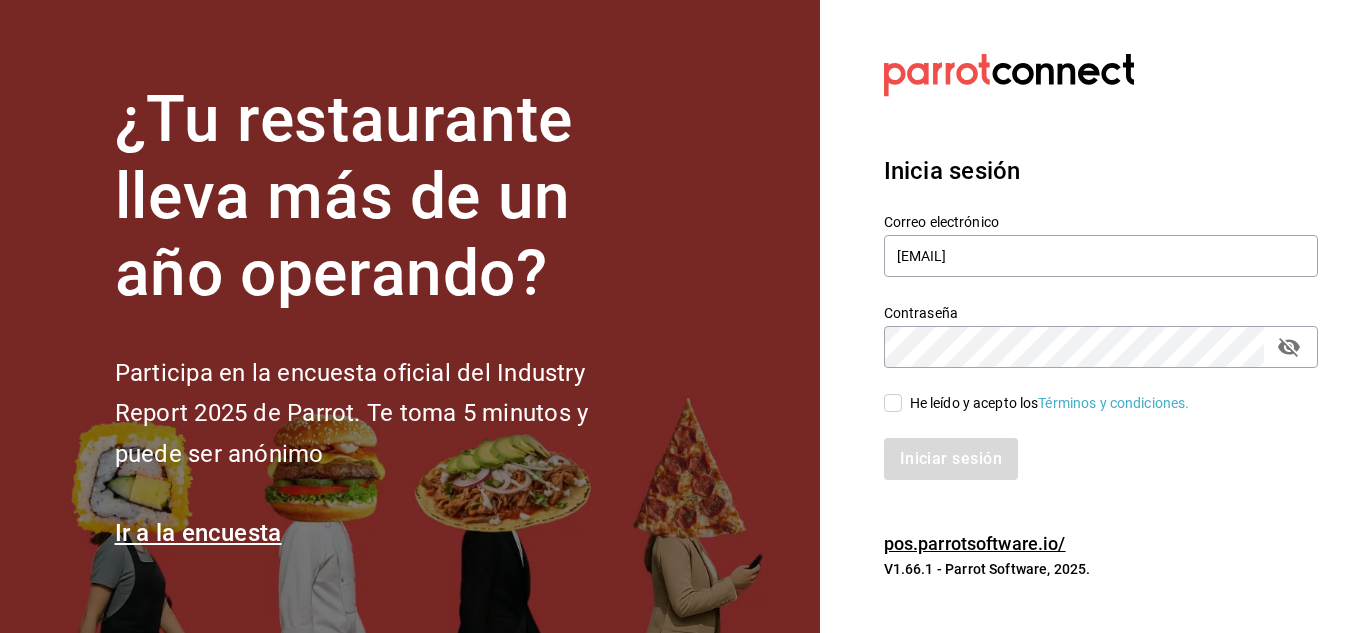 checkbox on "true" 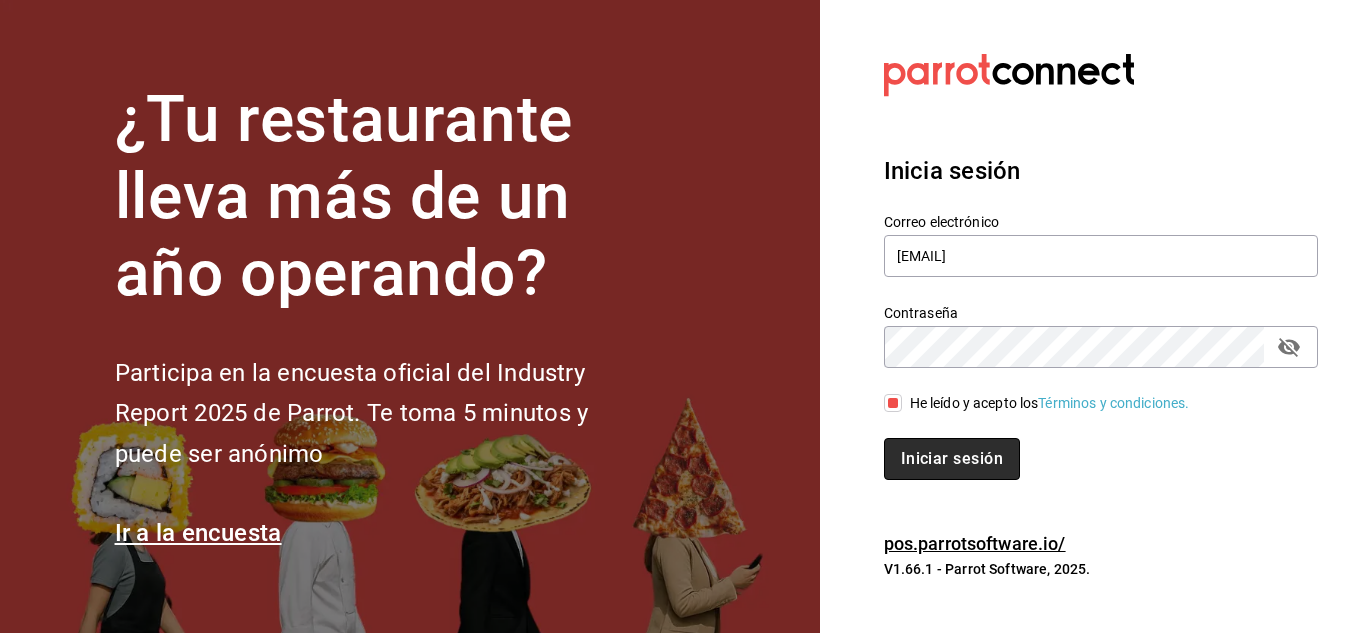 click on "Iniciar sesión" at bounding box center [952, 459] 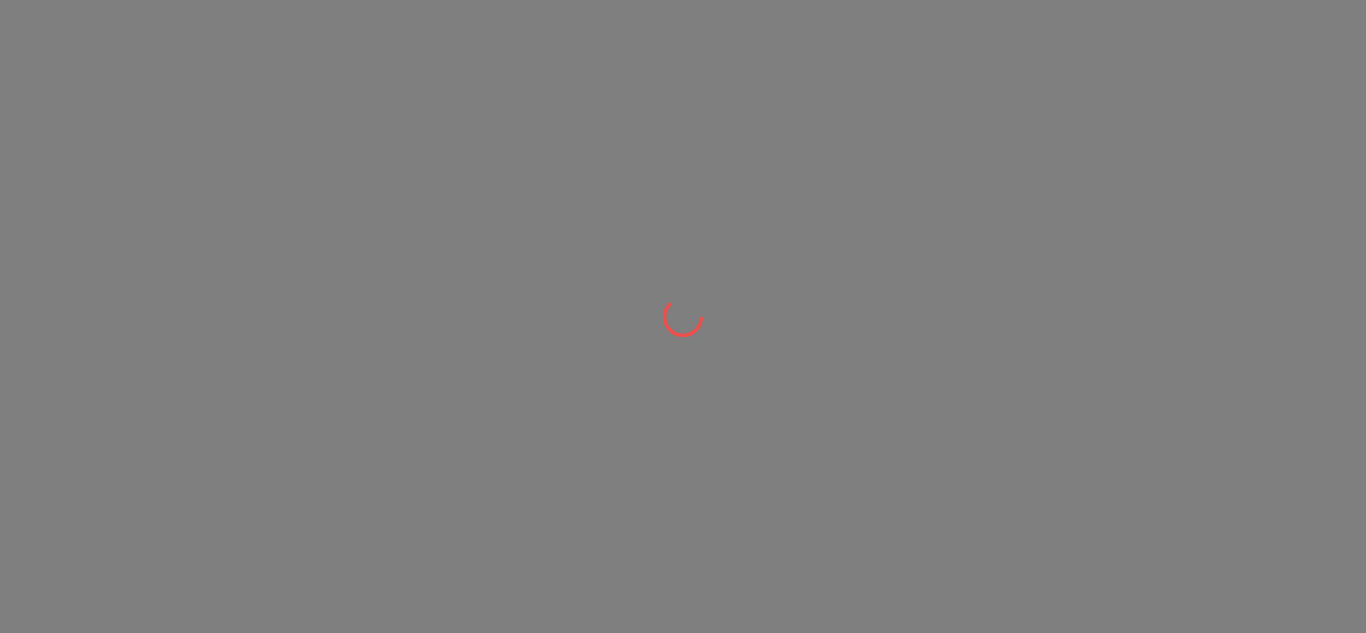 scroll, scrollTop: 0, scrollLeft: 0, axis: both 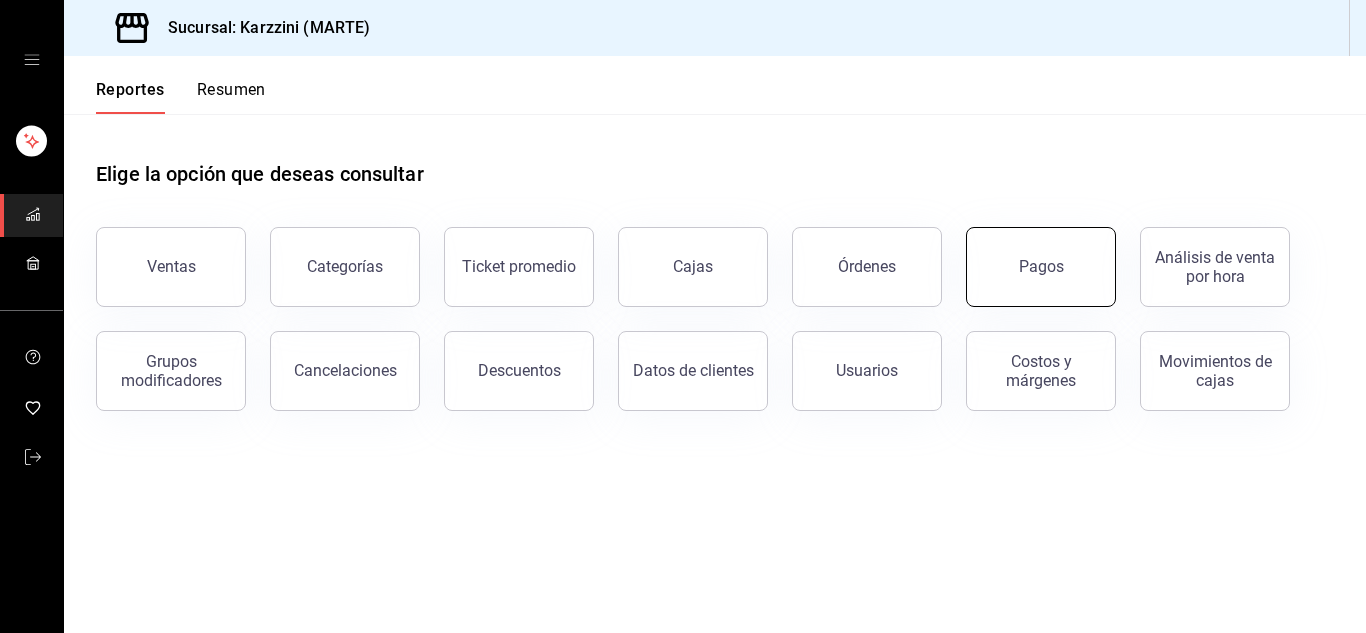 click on "Pagos" at bounding box center [1041, 267] 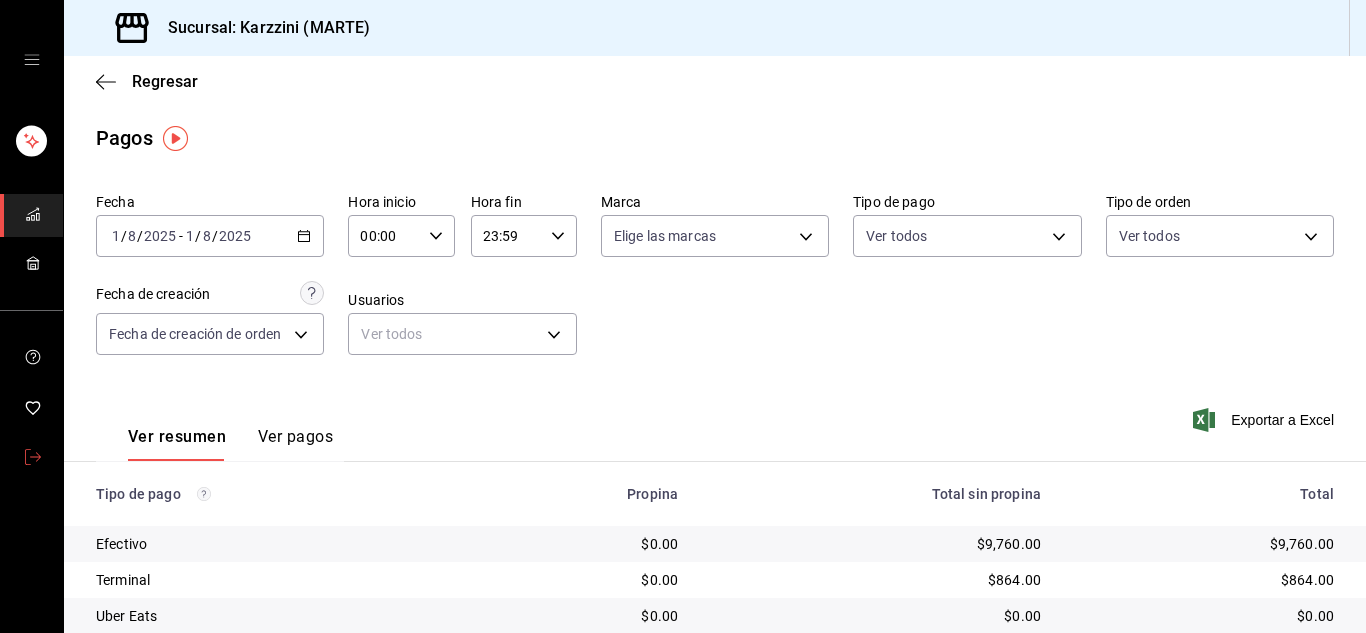 click 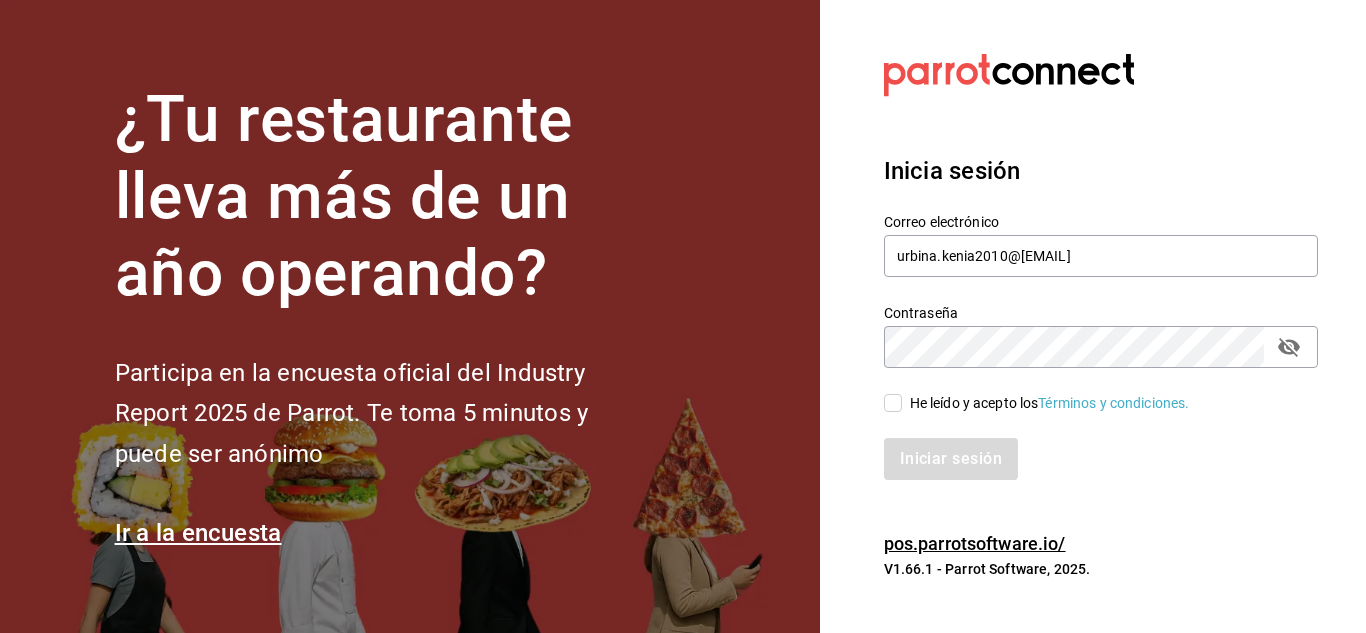click on "He leído y acepto los  Términos y condiciones." at bounding box center [893, 403] 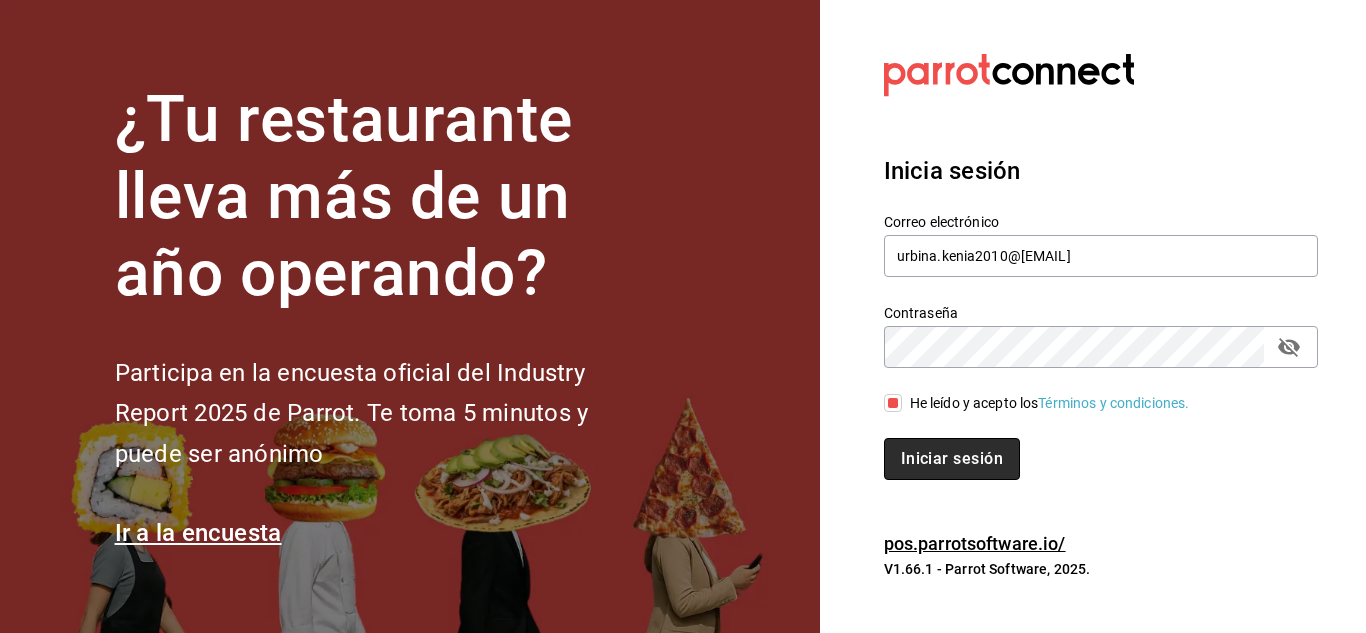 click on "Iniciar sesión" at bounding box center (952, 459) 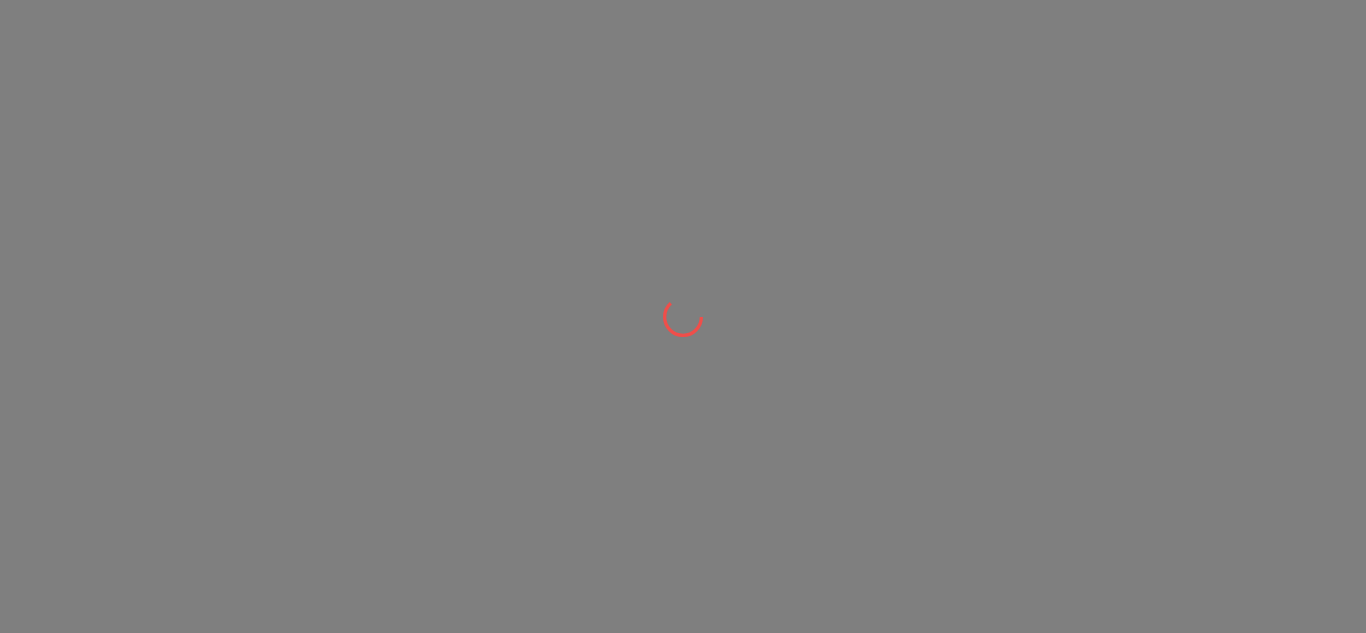 scroll, scrollTop: 0, scrollLeft: 0, axis: both 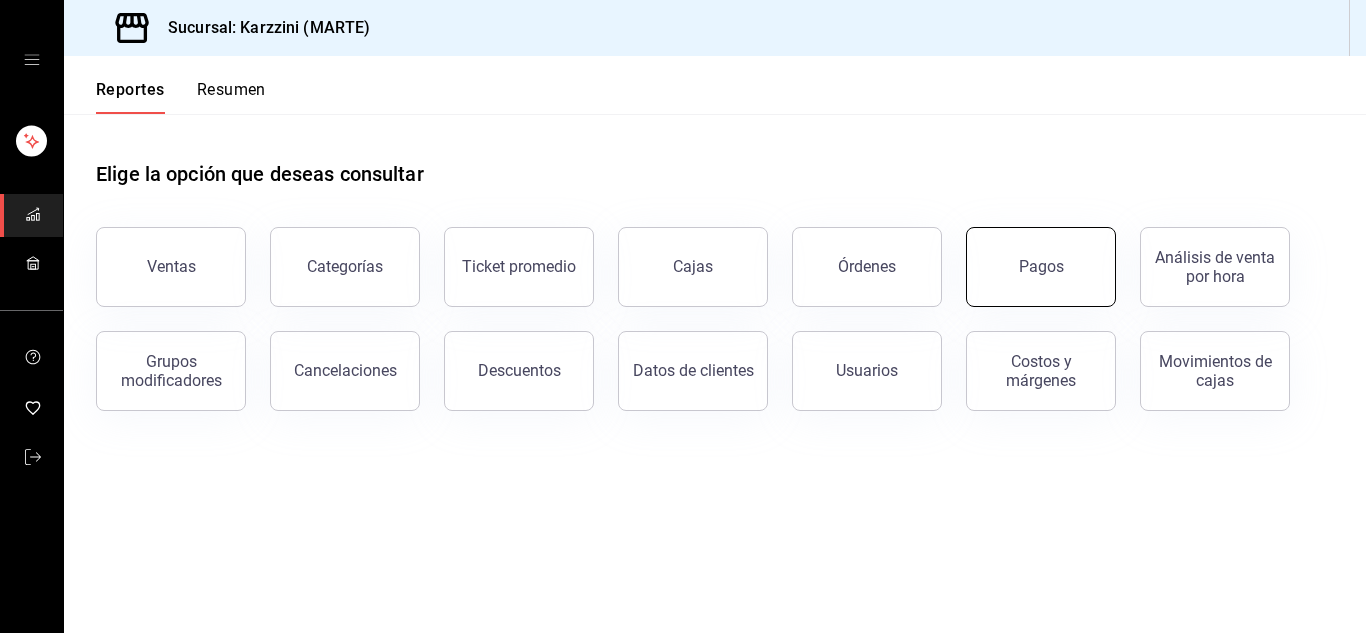 click on "Pagos" at bounding box center (1041, 267) 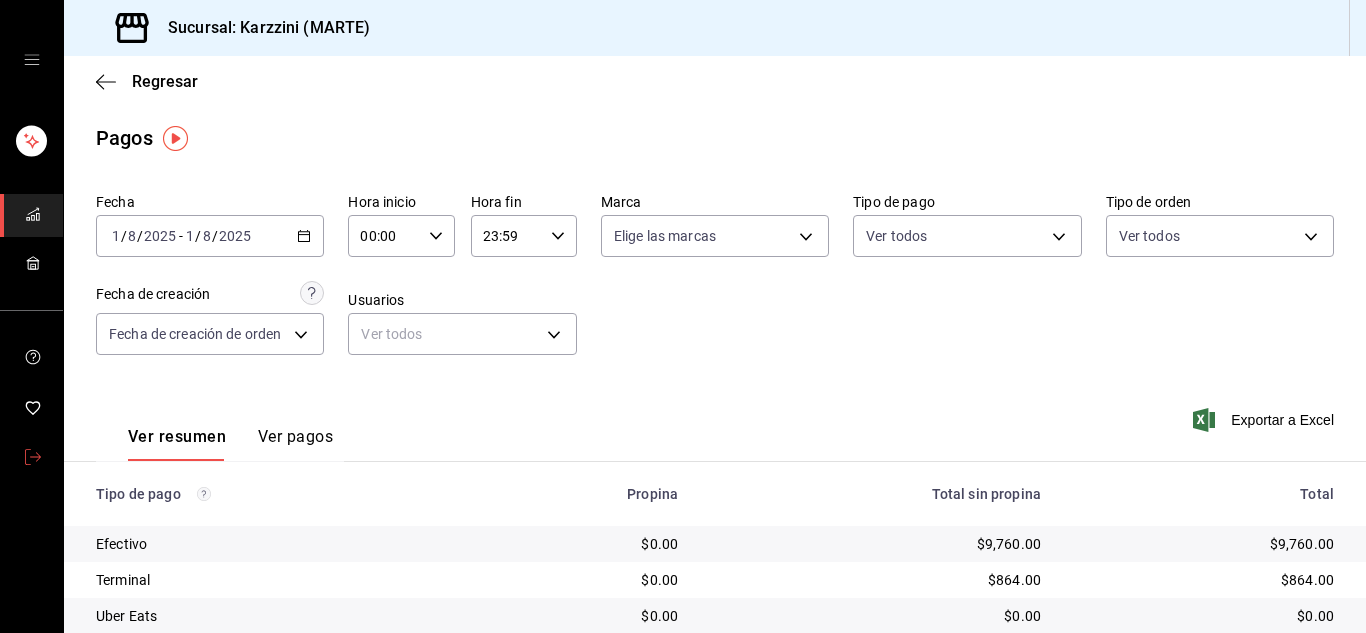 click at bounding box center (31, 458) 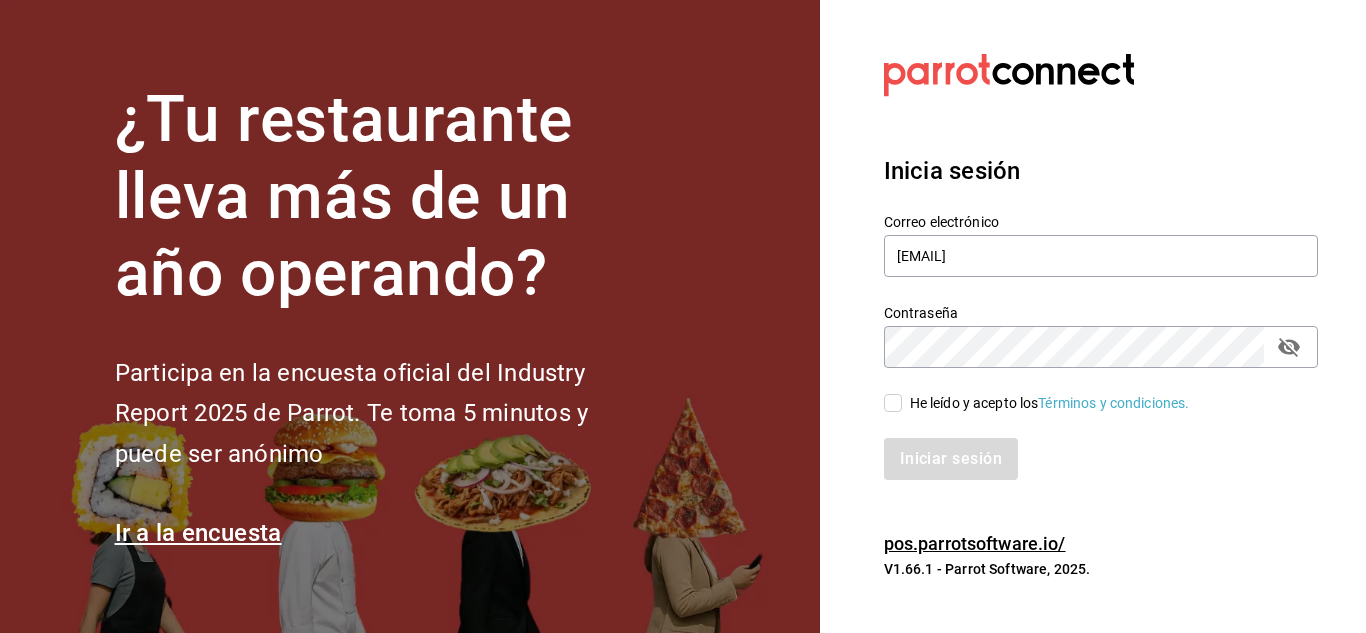 click on "He leído y acepto los  Términos y condiciones." at bounding box center [893, 403] 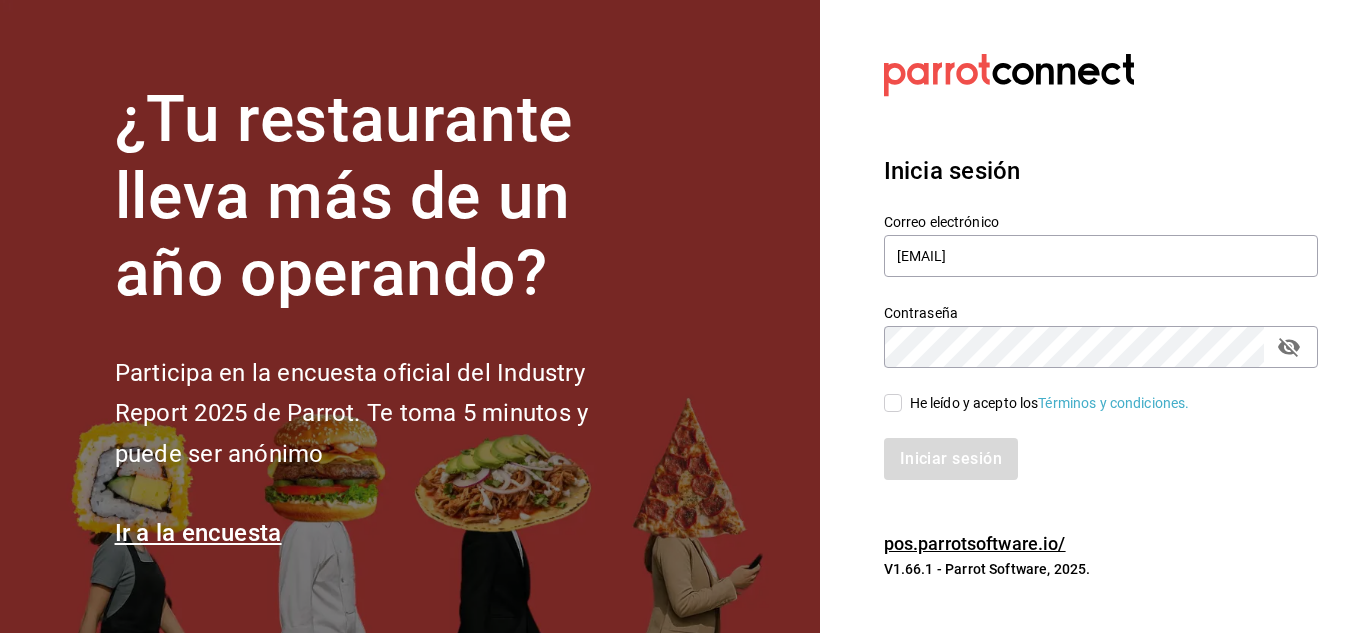 checkbox on "true" 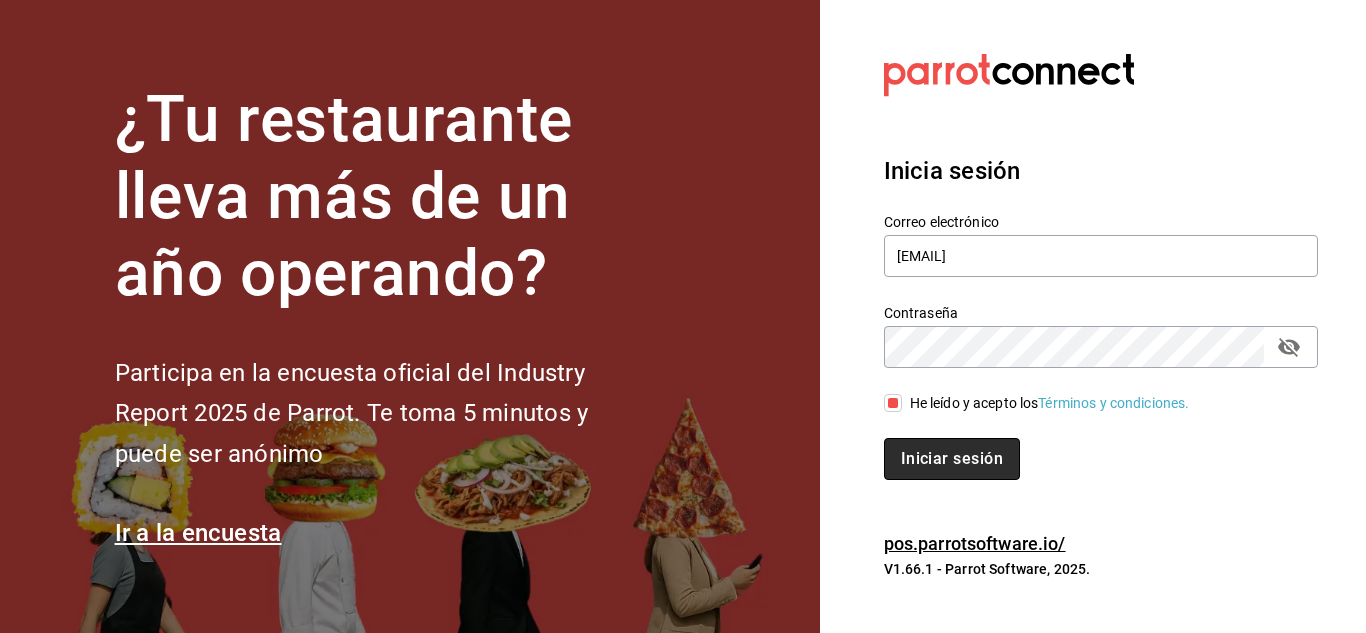 click on "Iniciar sesión" at bounding box center [952, 459] 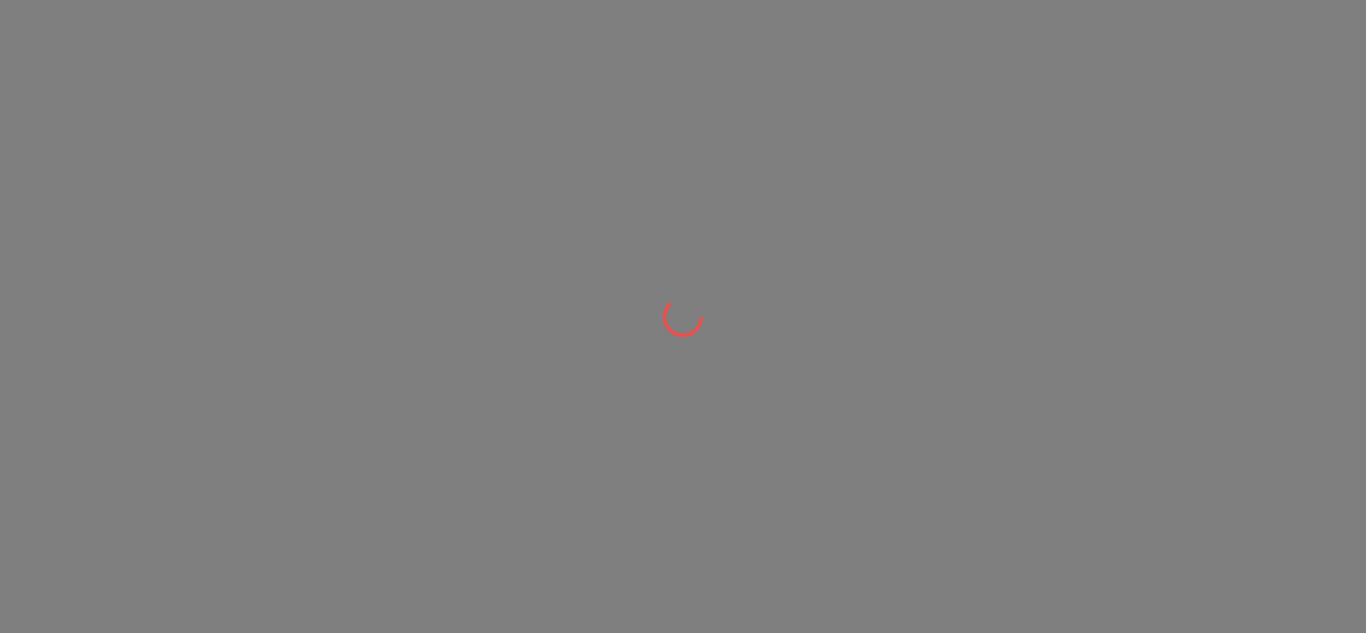 scroll, scrollTop: 0, scrollLeft: 0, axis: both 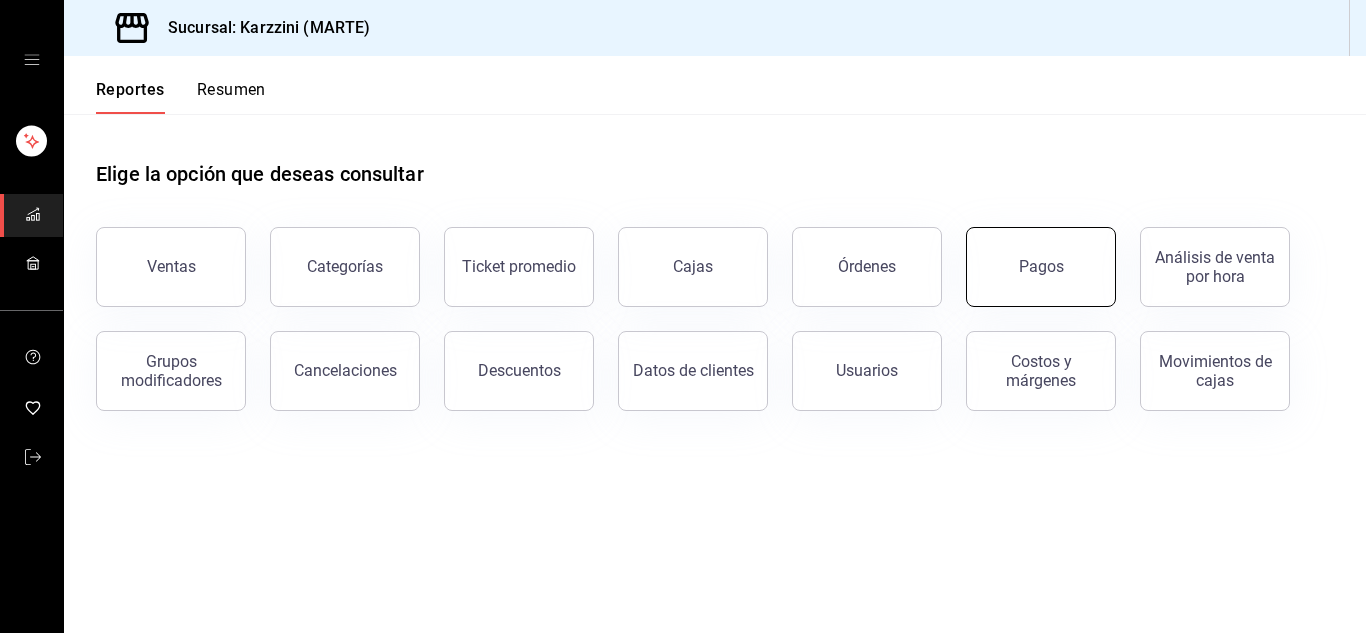 click on "Pagos" at bounding box center (1041, 267) 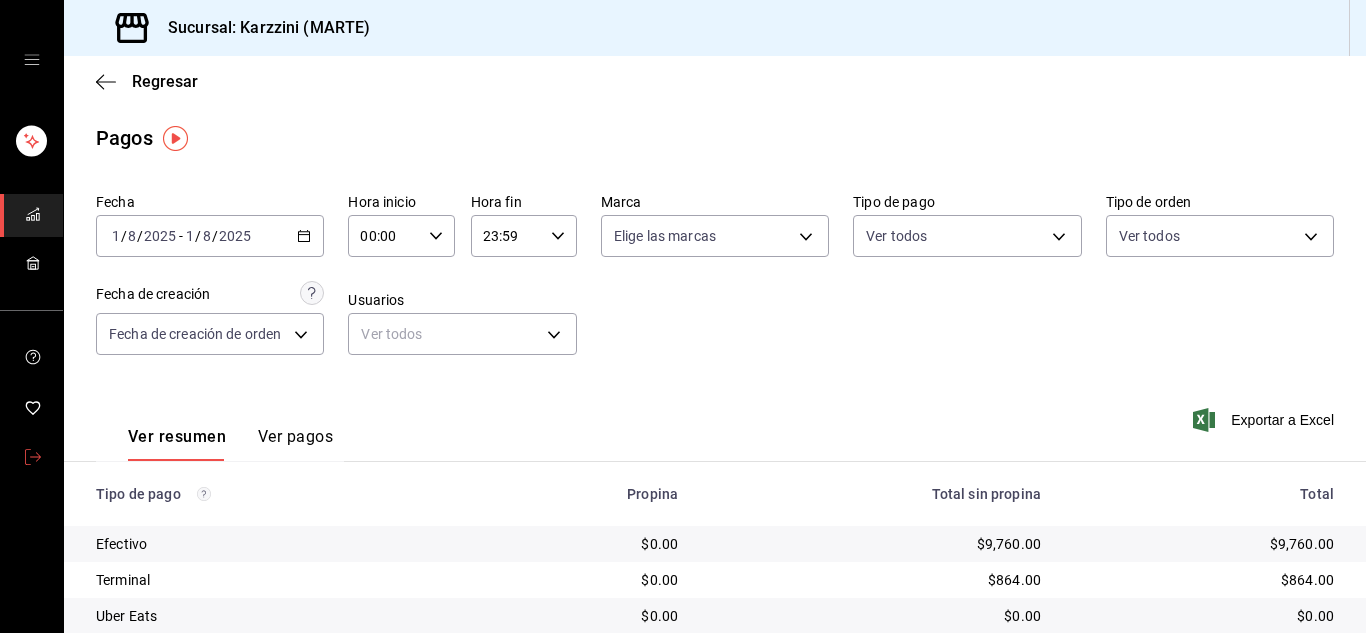 click at bounding box center (33, 458) 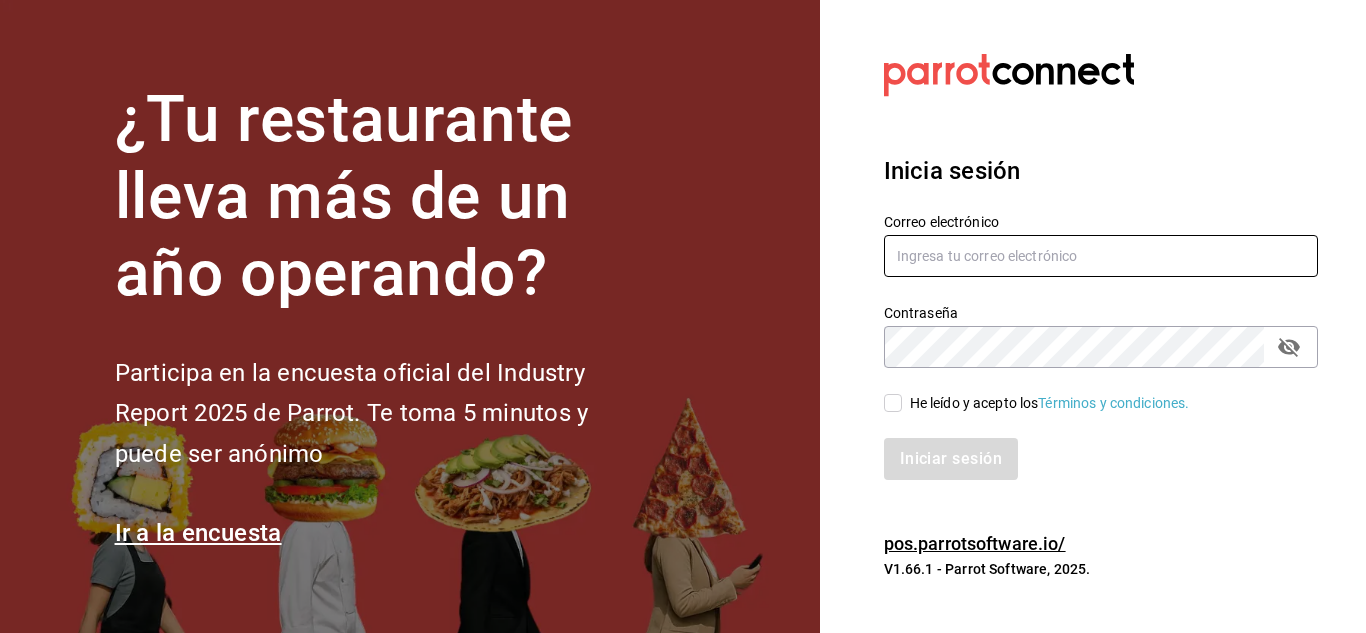 type on "[USERNAME]@[DOMAIN]" 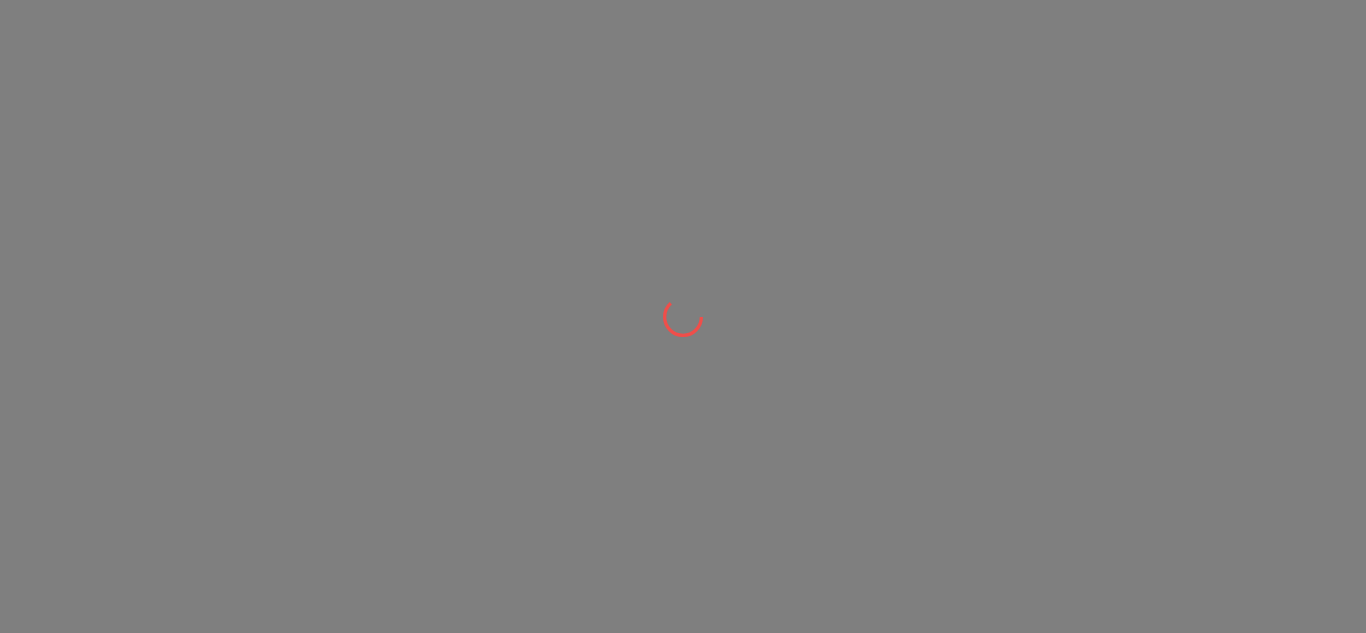 scroll, scrollTop: 0, scrollLeft: 0, axis: both 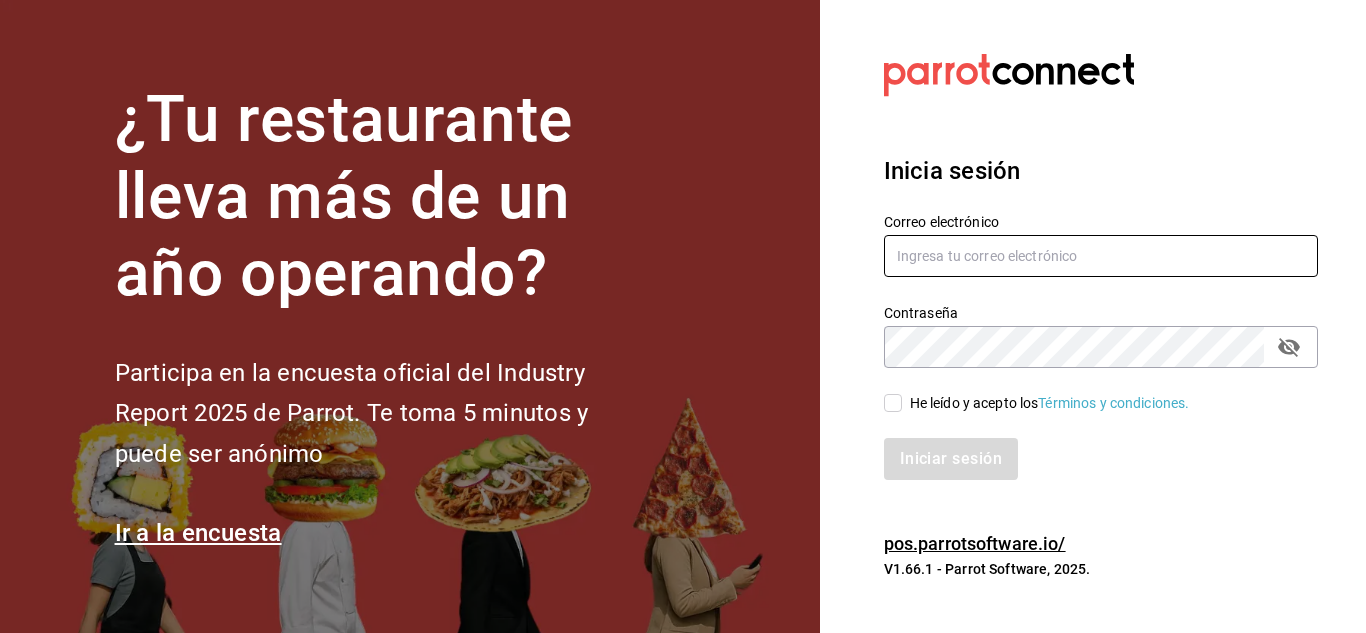 type on "[USERNAME]@[DOMAIN]" 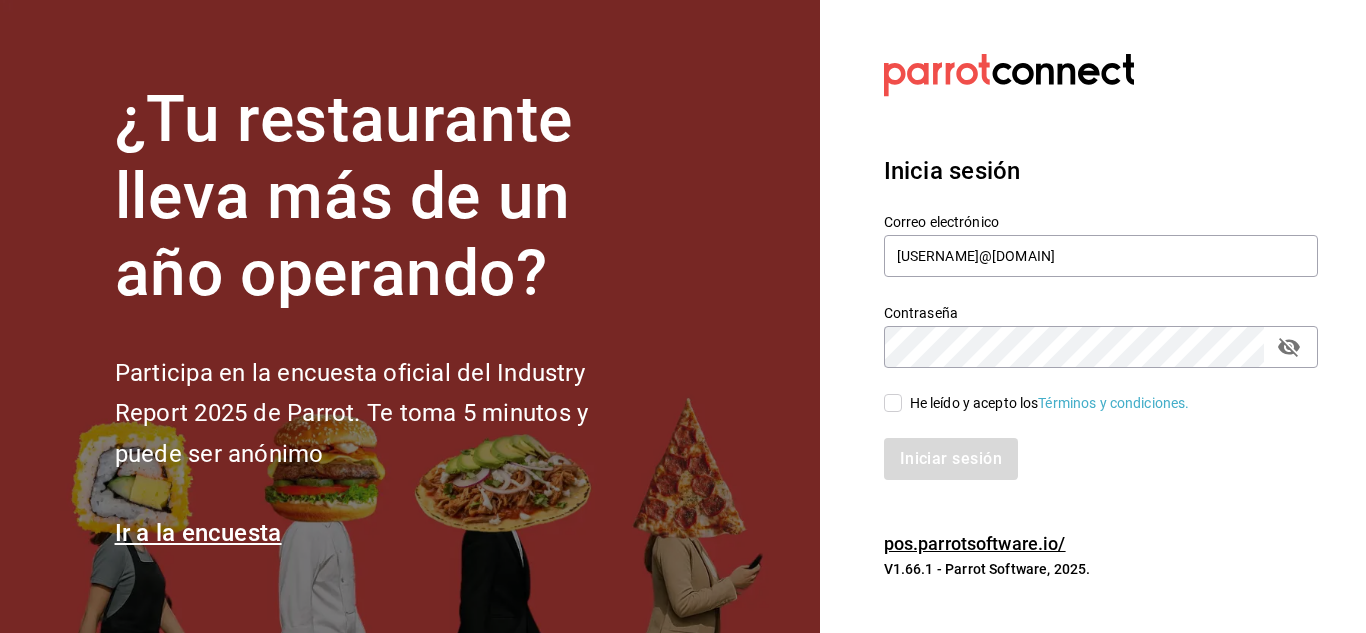 click on "He leído y acepto los  Términos y condiciones." at bounding box center [893, 403] 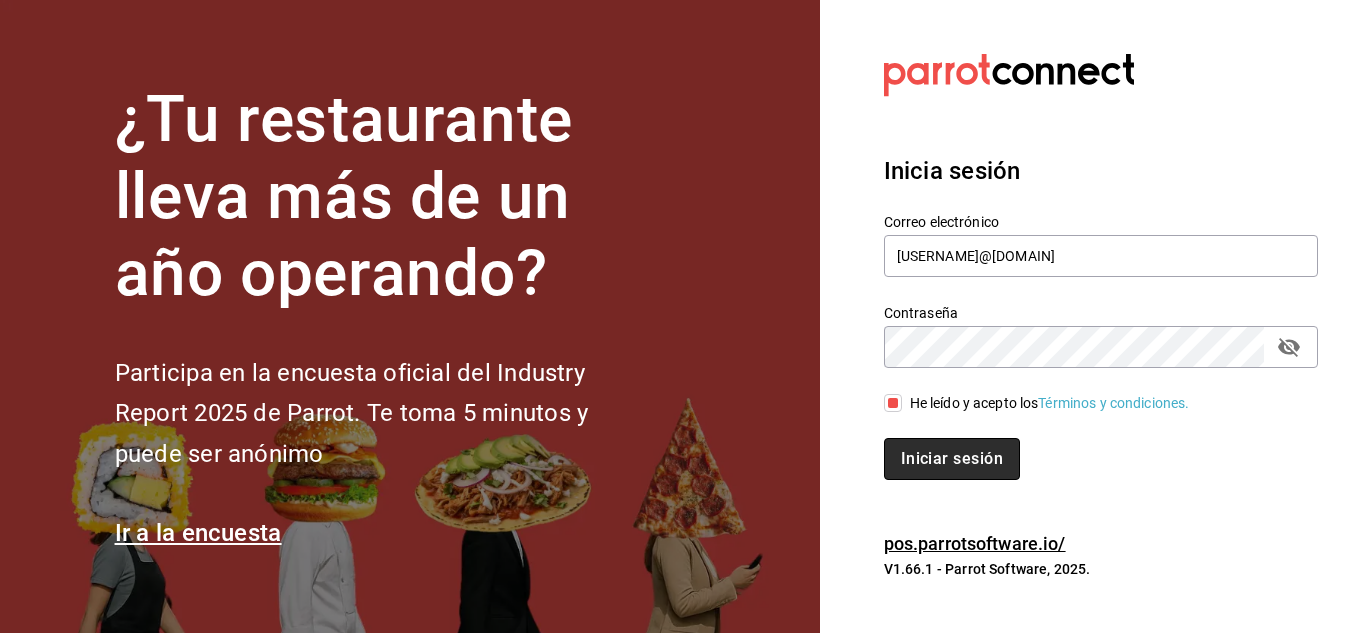 click on "Iniciar sesión" at bounding box center (952, 459) 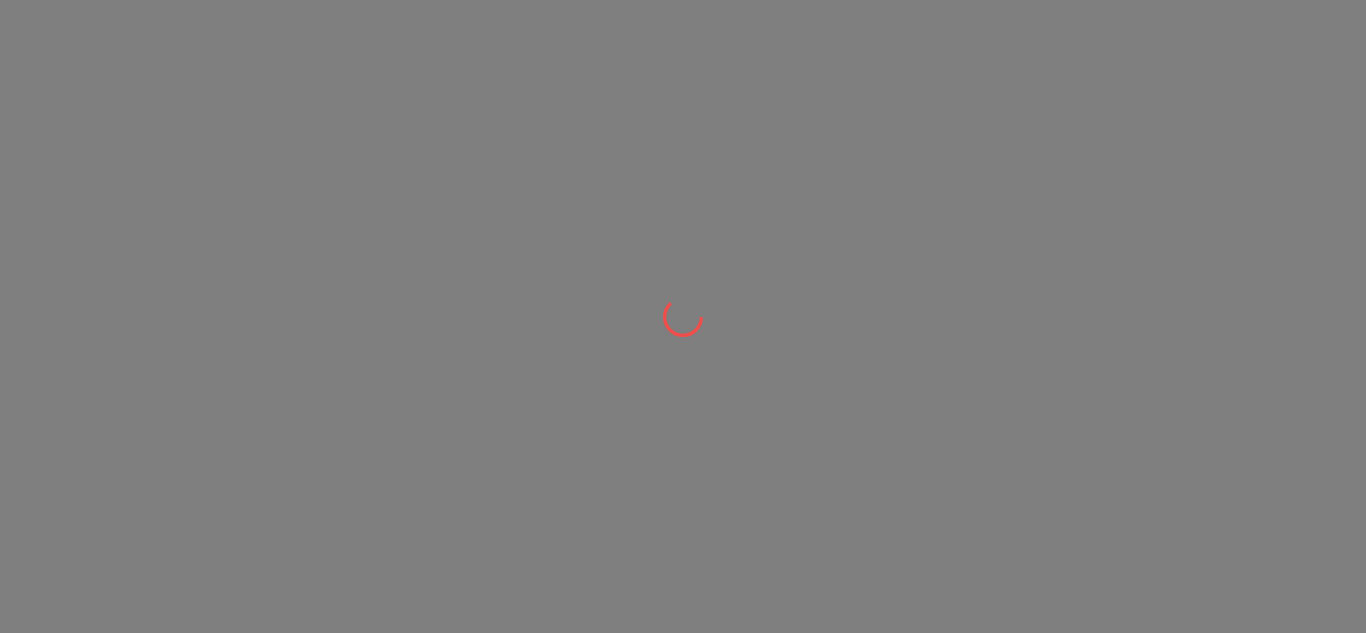 scroll, scrollTop: 0, scrollLeft: 0, axis: both 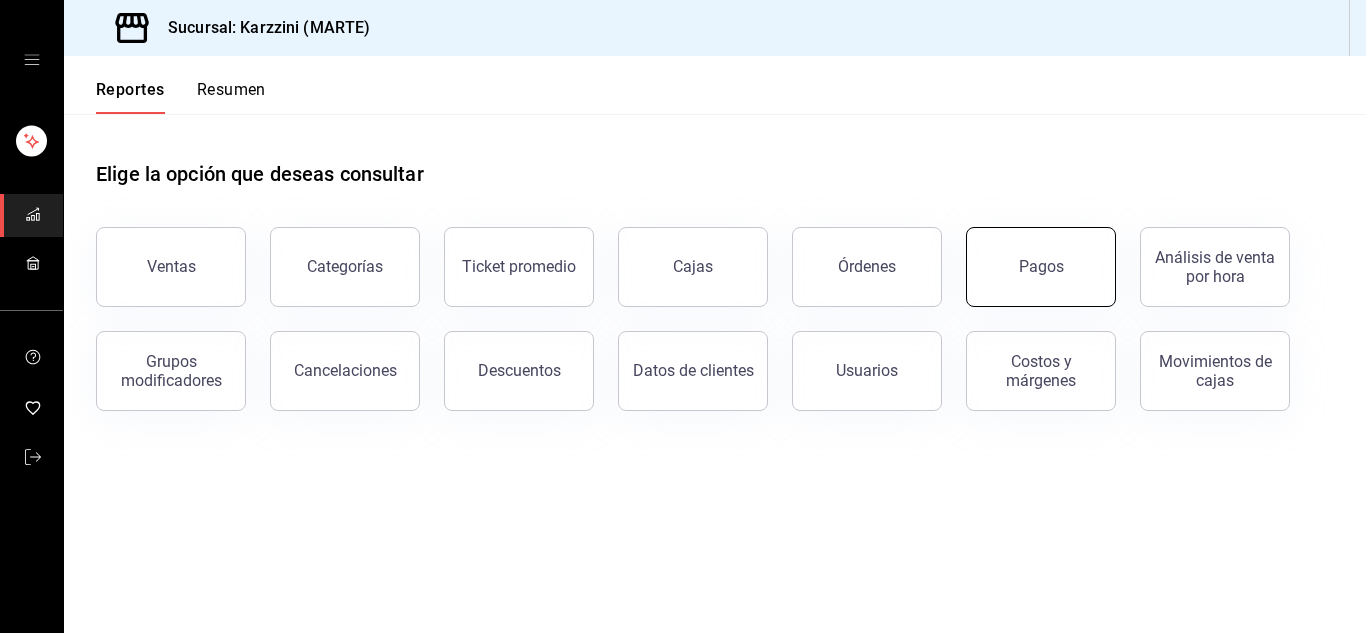 click on "Pagos" at bounding box center (1041, 267) 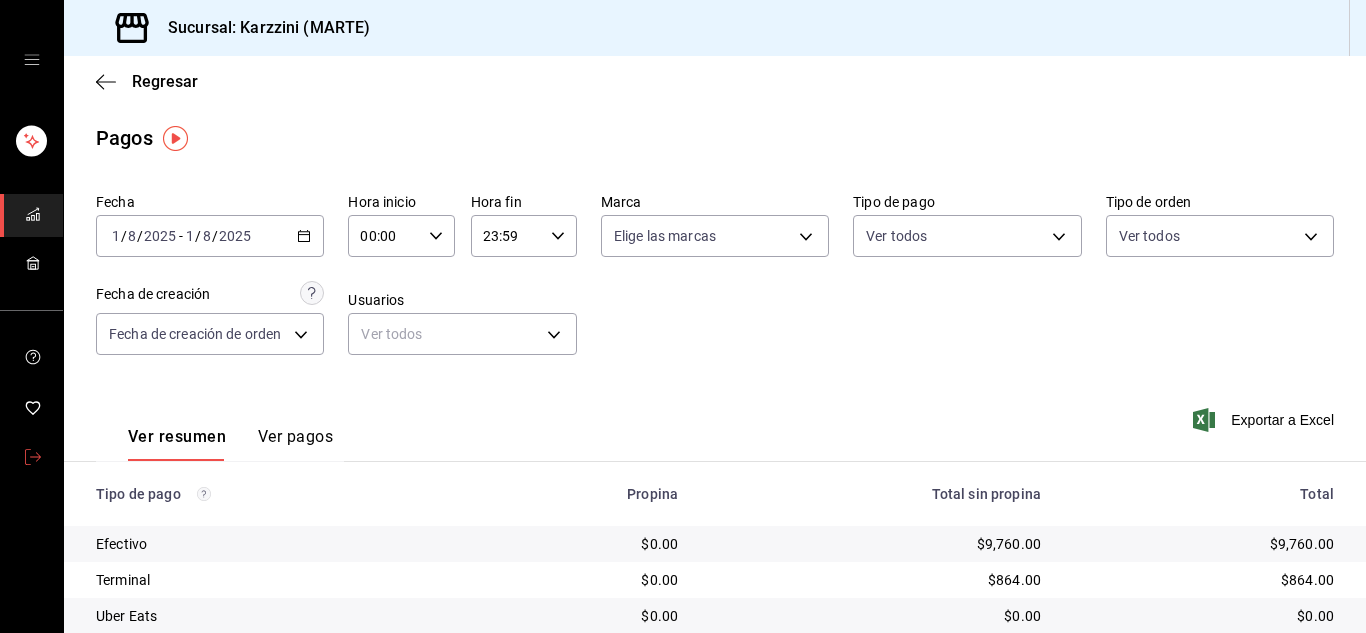 click at bounding box center [31, 458] 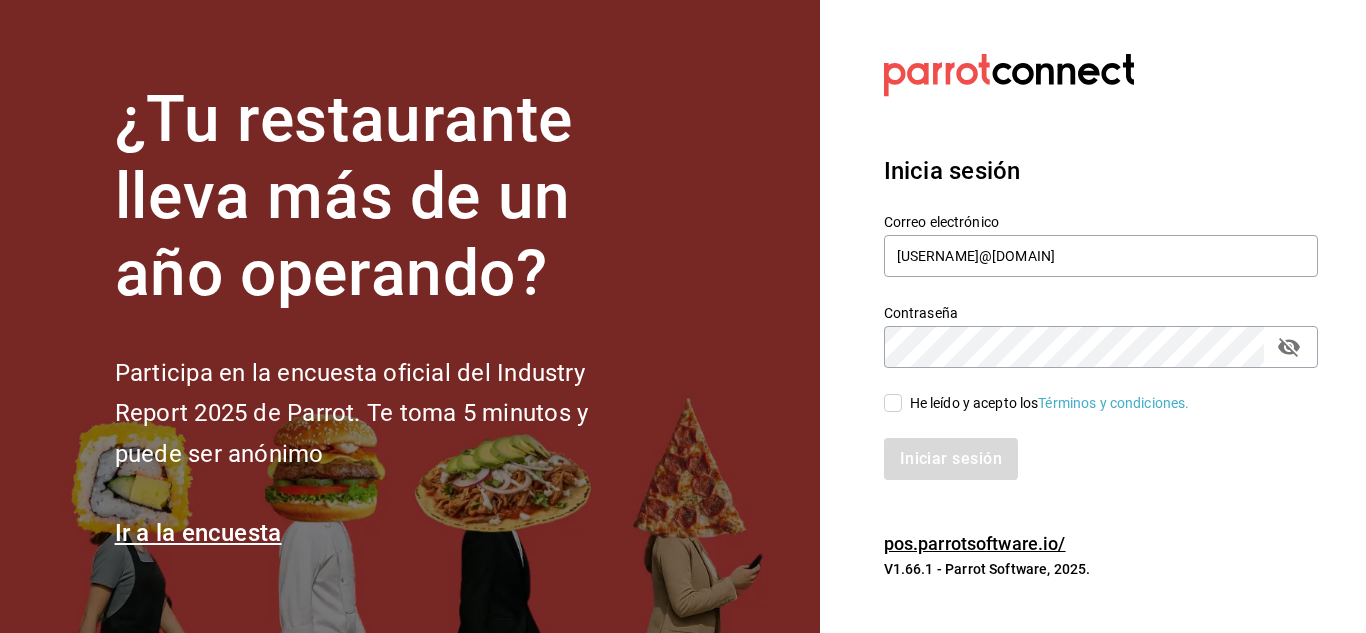 click on "He leído y acepto los  Términos y condiciones." at bounding box center (893, 403) 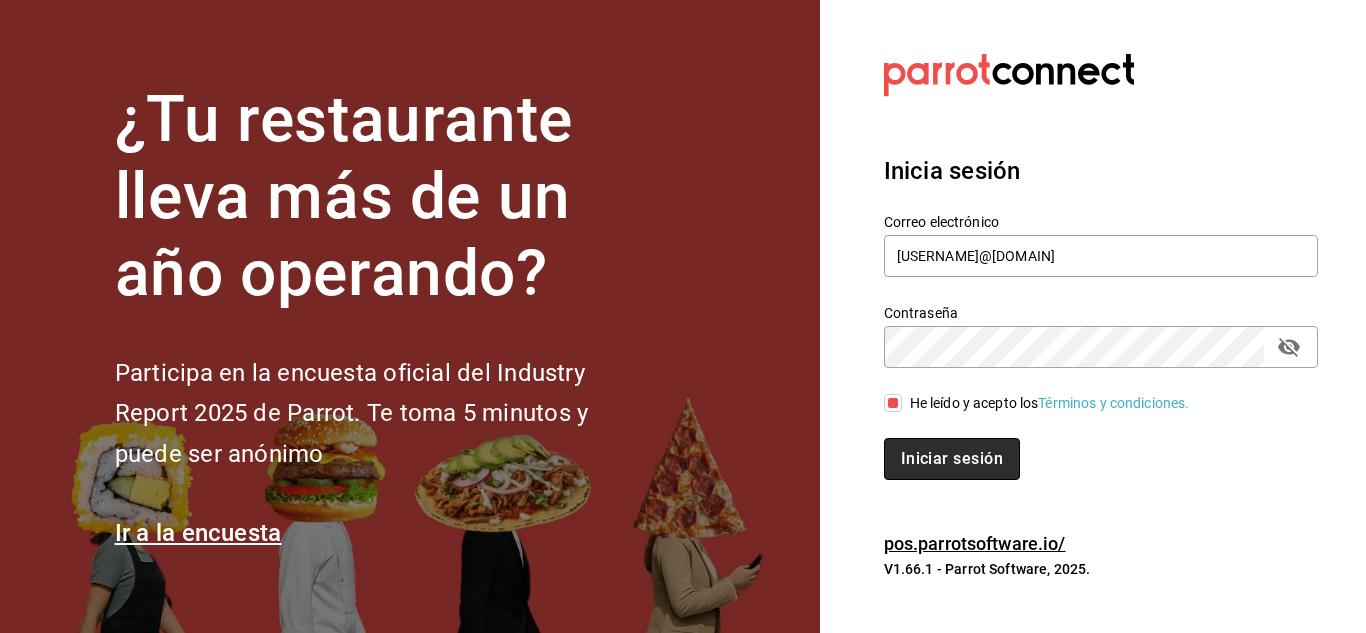 click on "Iniciar sesión" at bounding box center [952, 459] 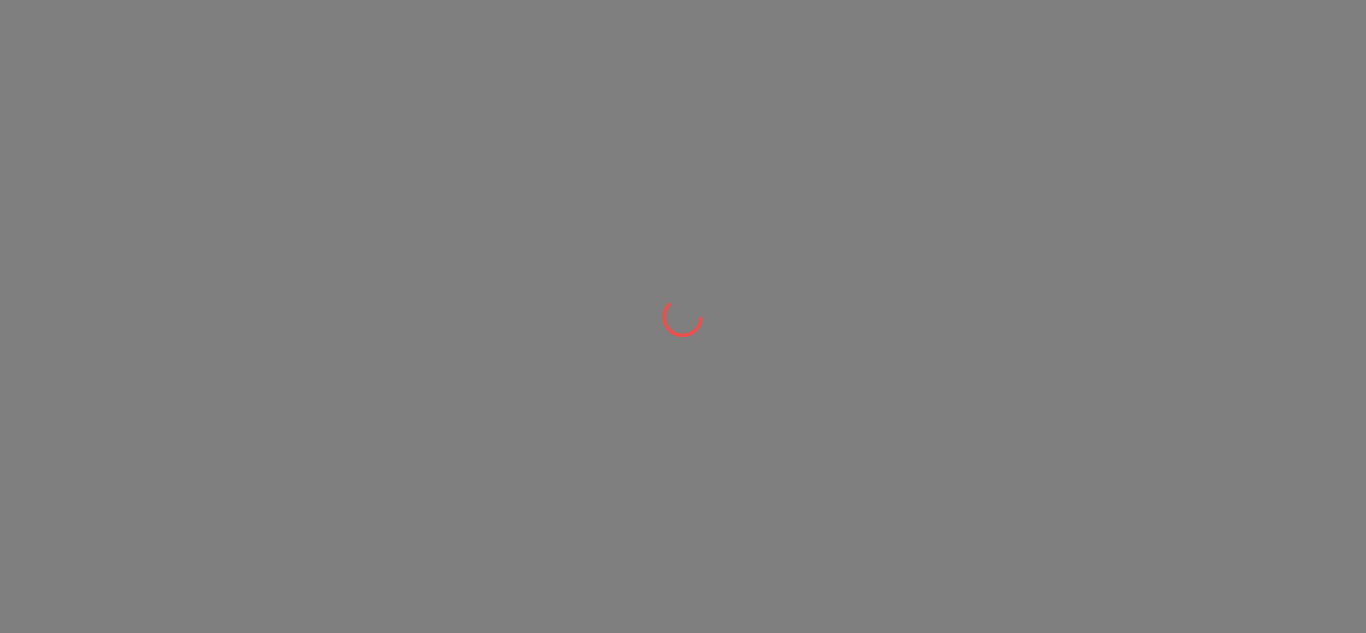 scroll, scrollTop: 0, scrollLeft: 0, axis: both 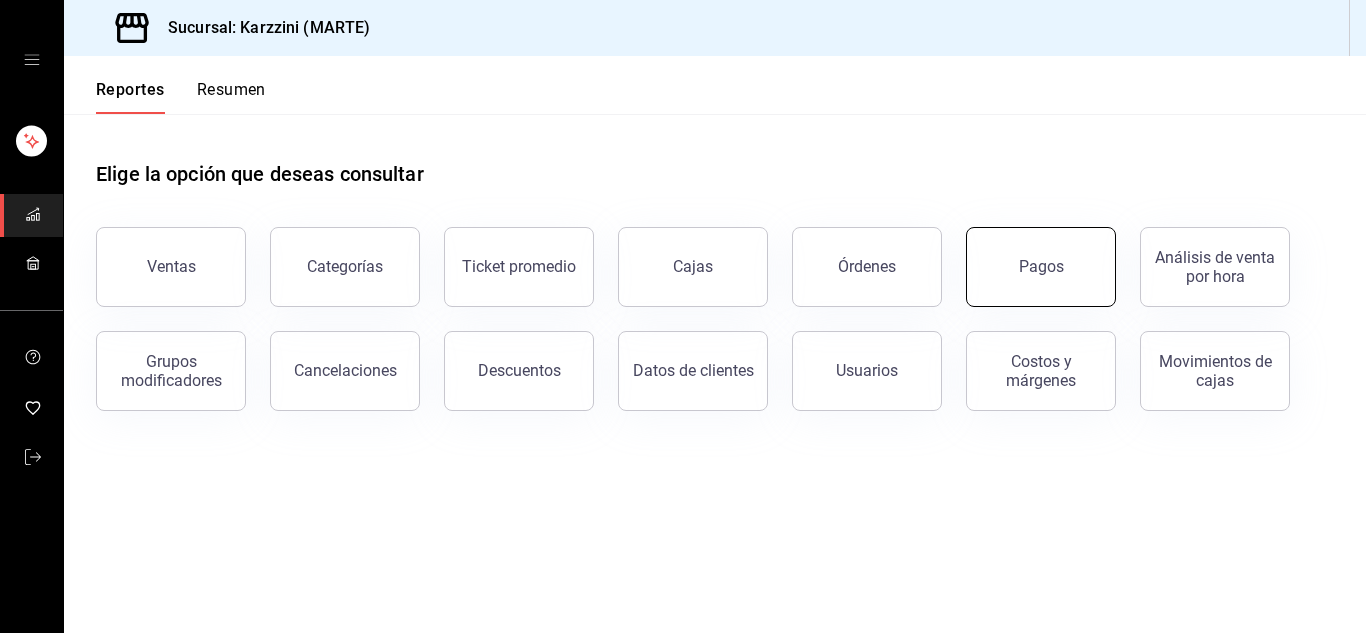 click on "Pagos" at bounding box center (1041, 267) 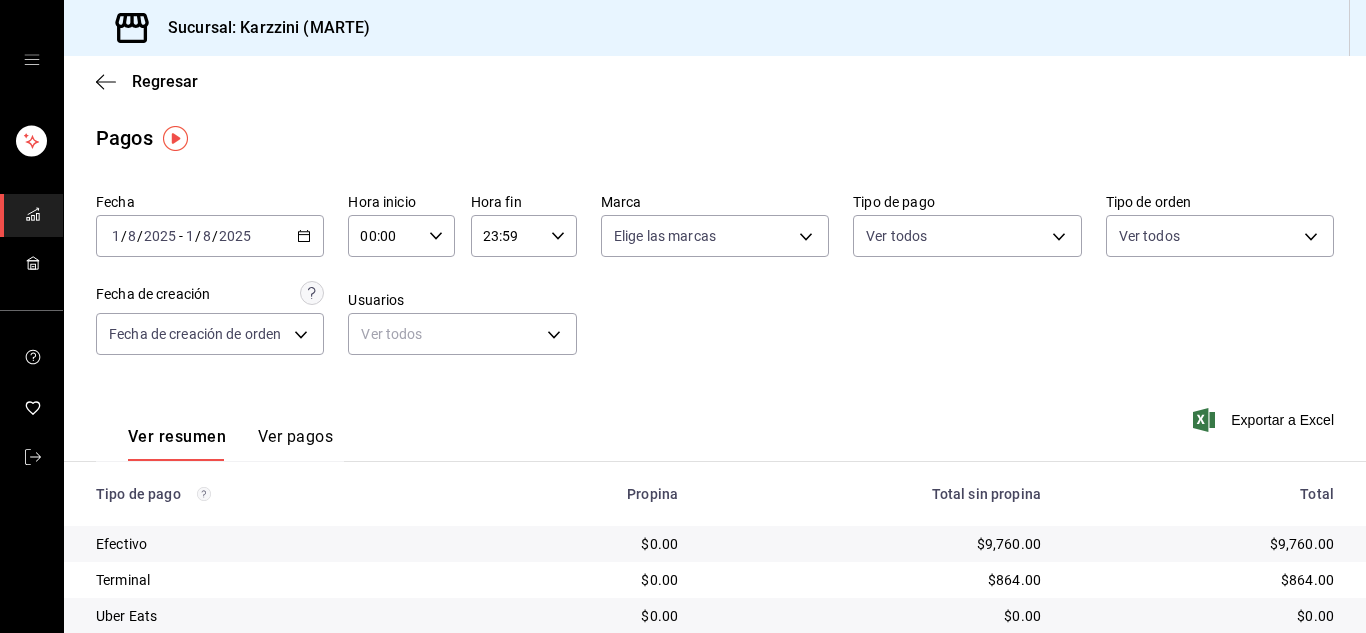 click on "$0.00" at bounding box center [587, 544] 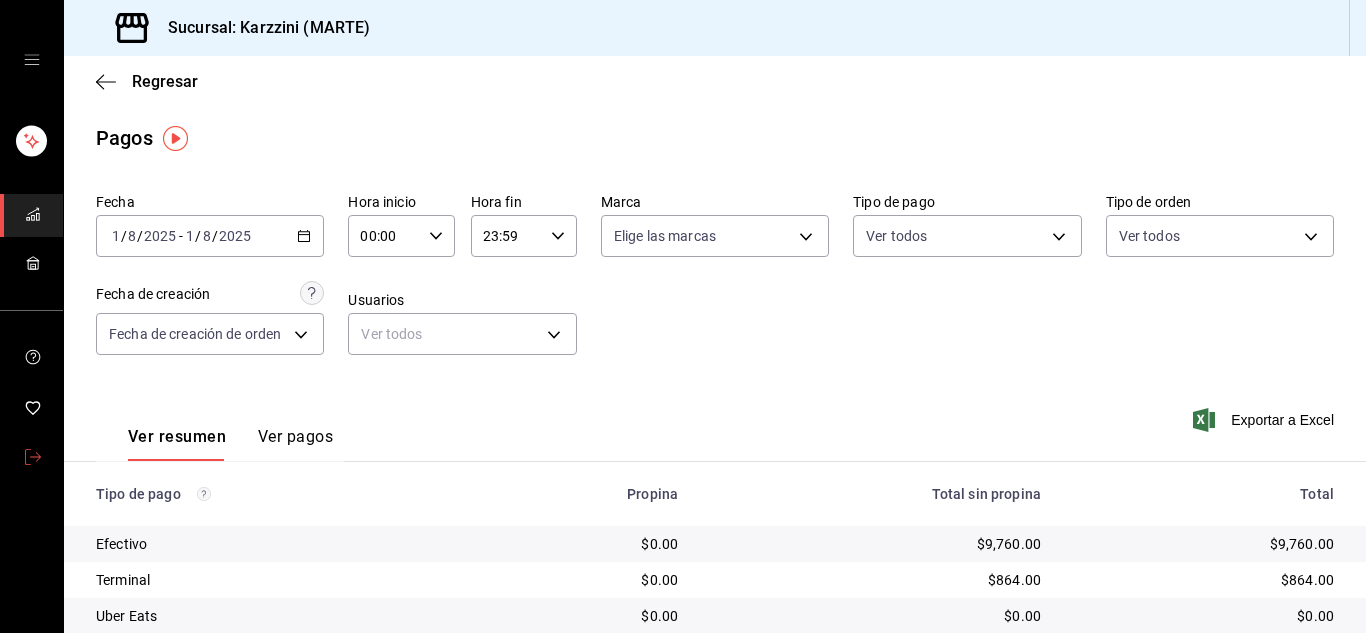 click at bounding box center (31, 458) 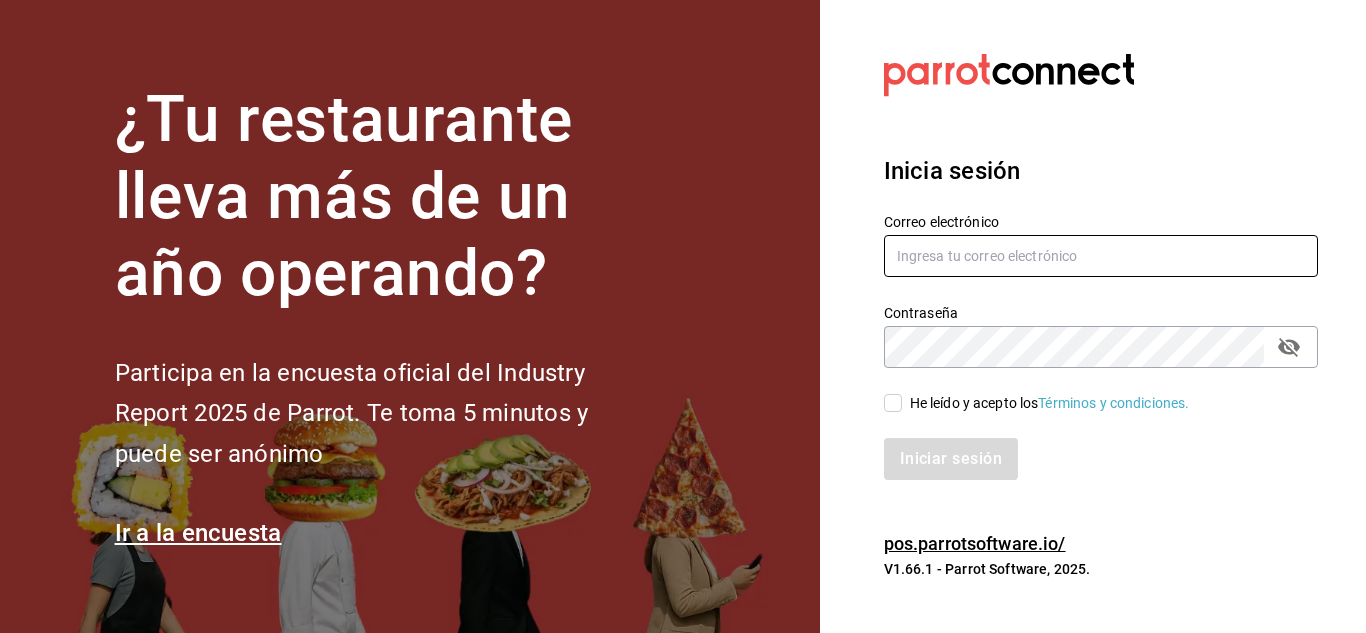 type on "urbina.kenia2010@gmail.com" 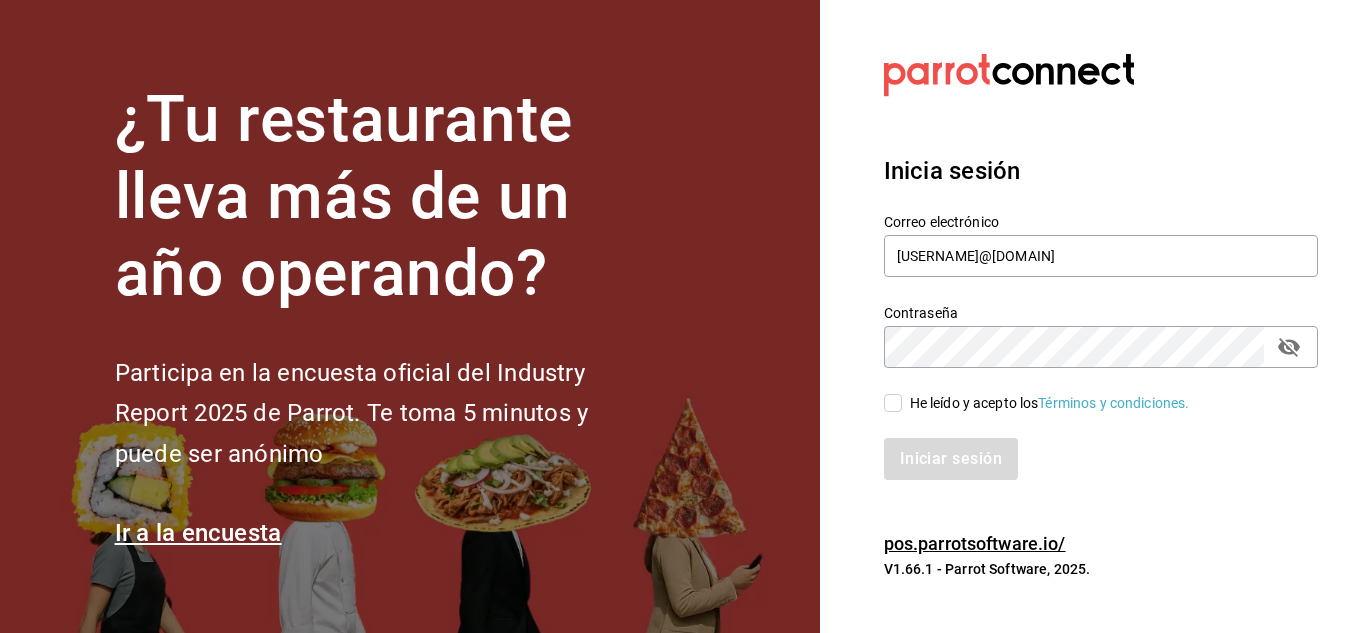 click on "He leído y acepto los  Términos y condiciones." at bounding box center (893, 403) 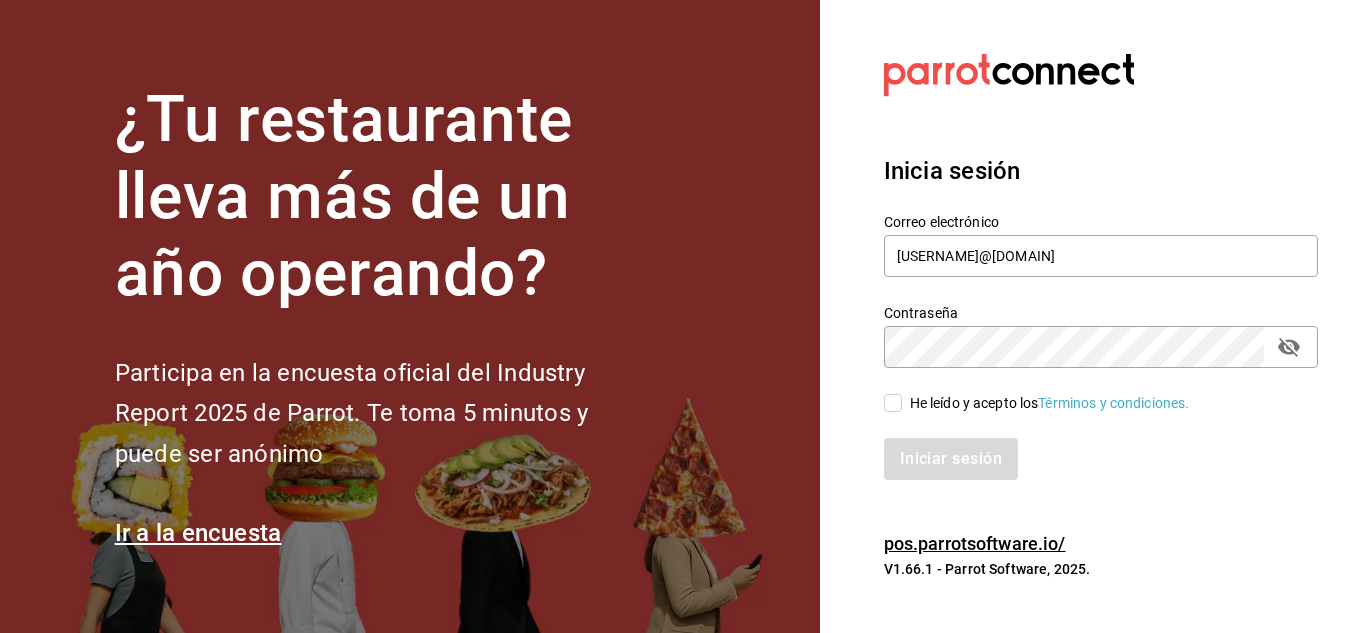 checkbox on "true" 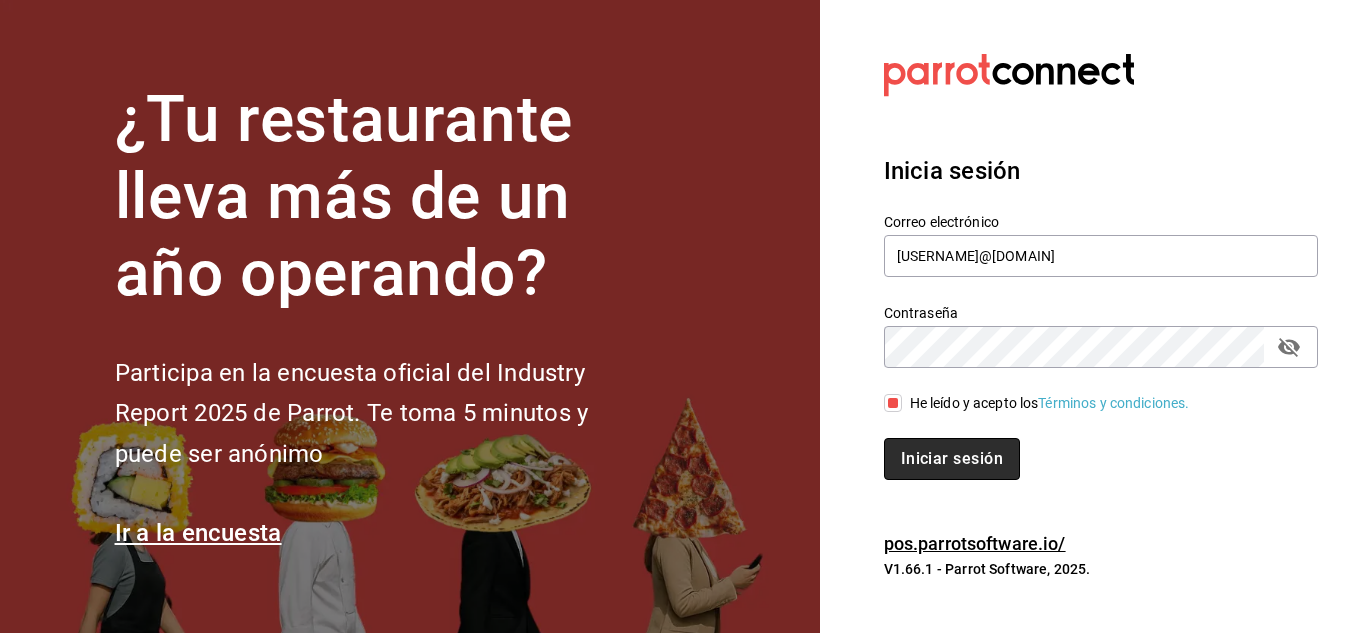 click on "Iniciar sesión" at bounding box center (952, 459) 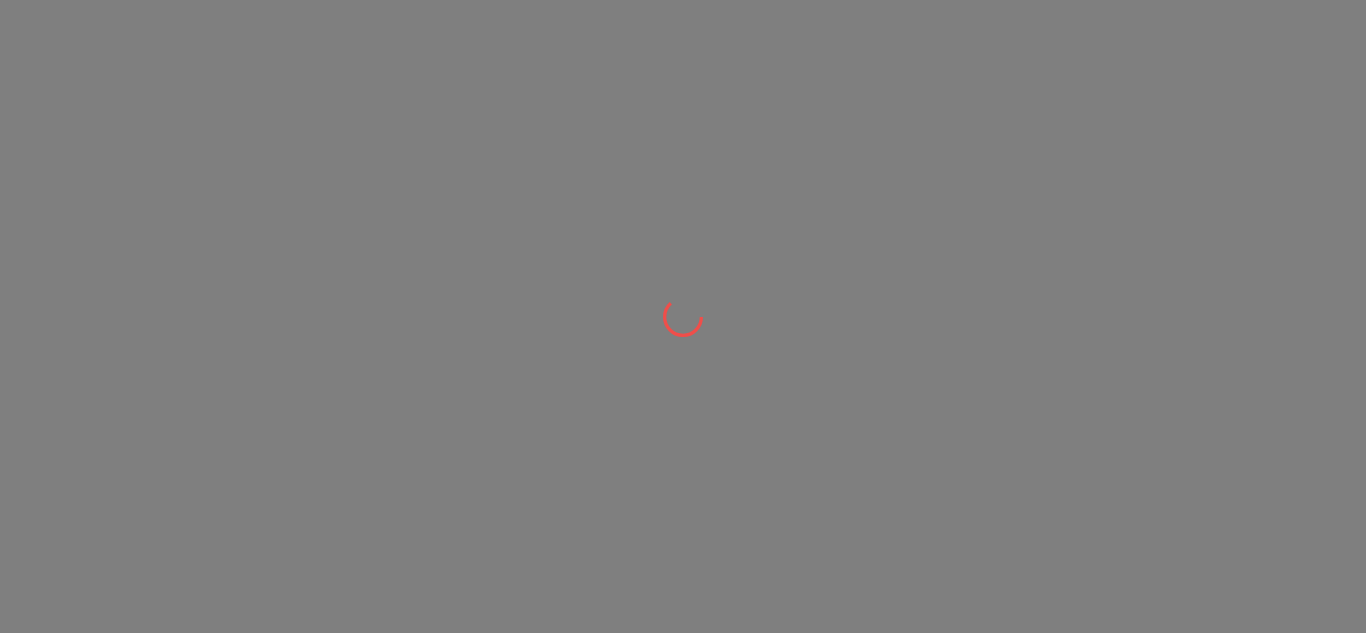 scroll, scrollTop: 0, scrollLeft: 0, axis: both 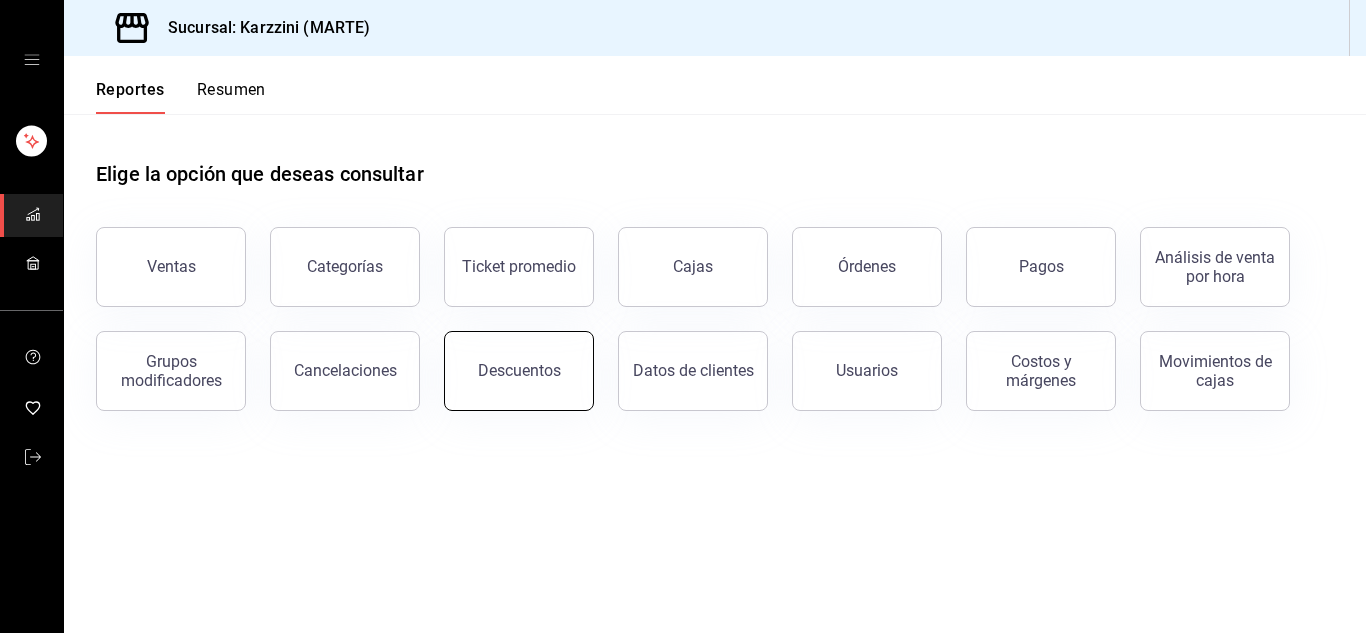 click on "Descuentos" at bounding box center [519, 371] 